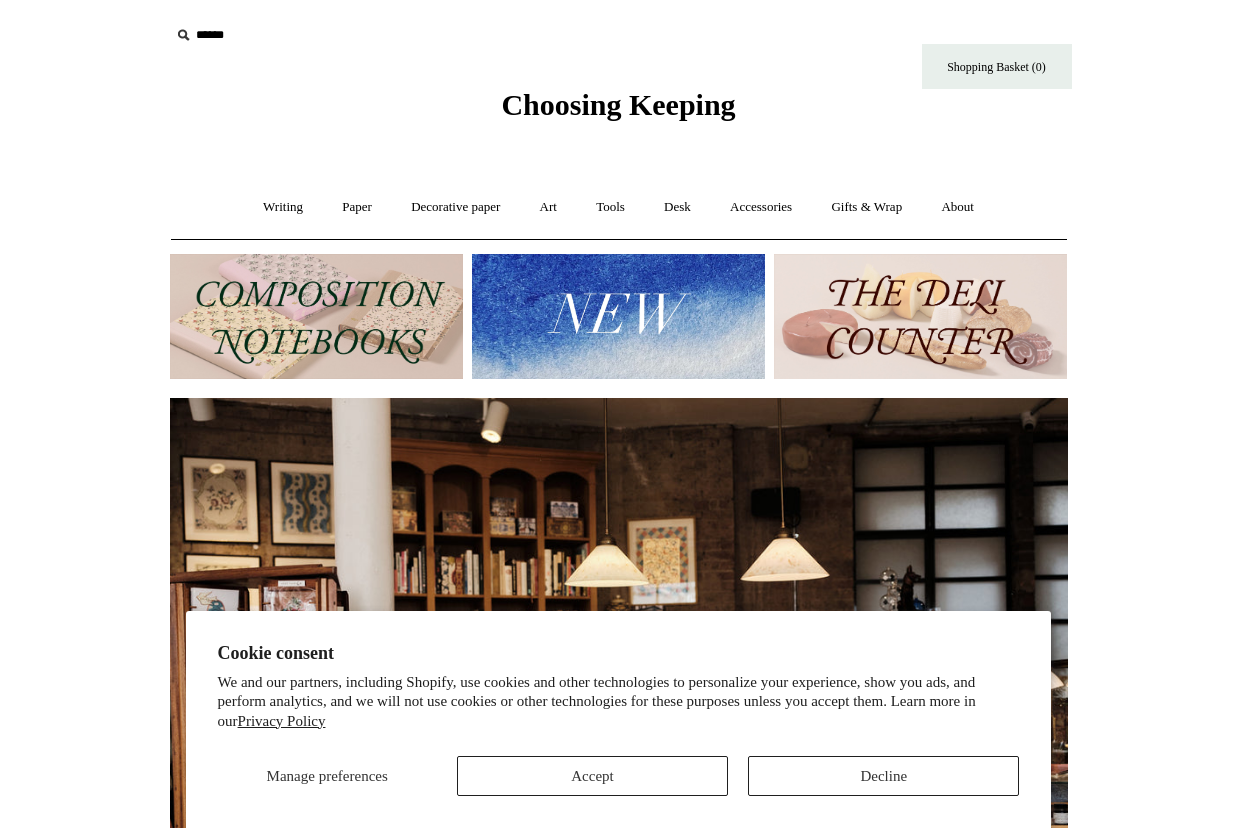 scroll, scrollTop: 0, scrollLeft: 0, axis: both 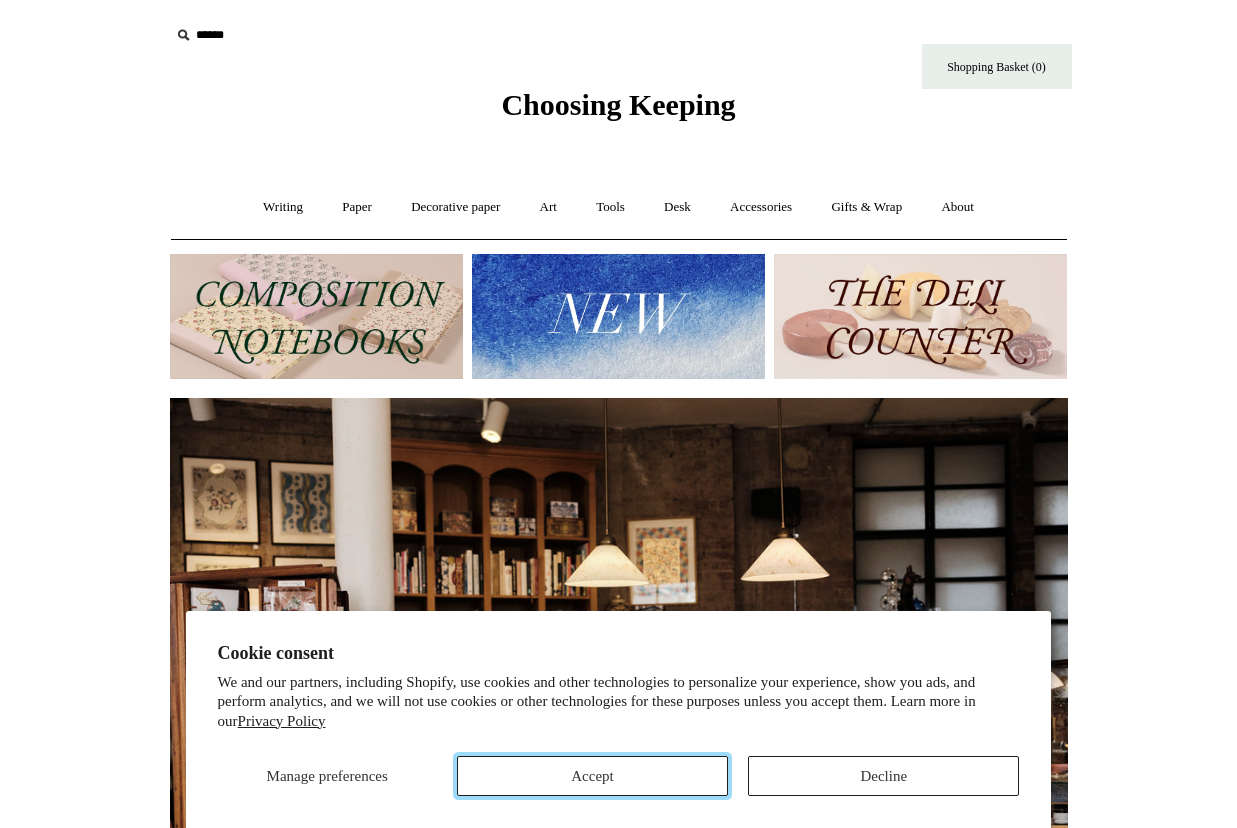 click on "Accept" at bounding box center [592, 776] 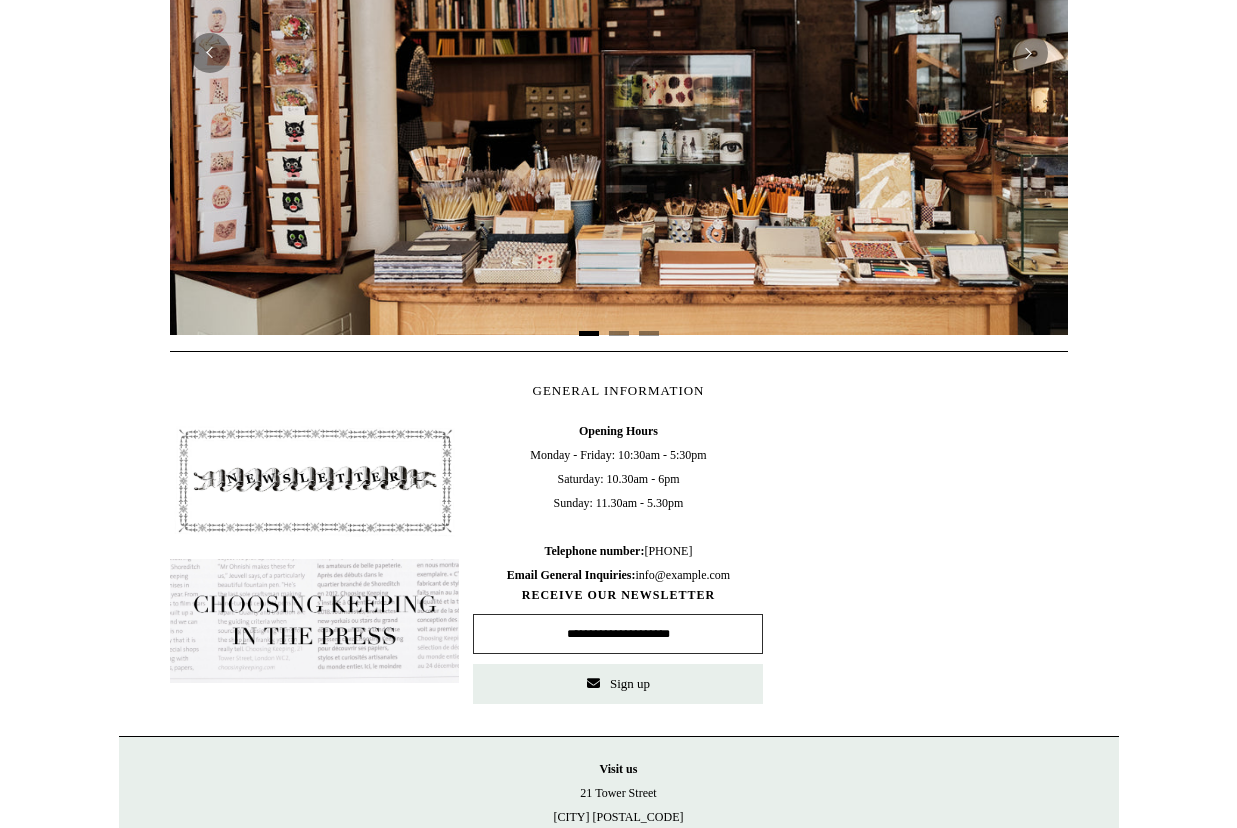scroll, scrollTop: 857, scrollLeft: 0, axis: vertical 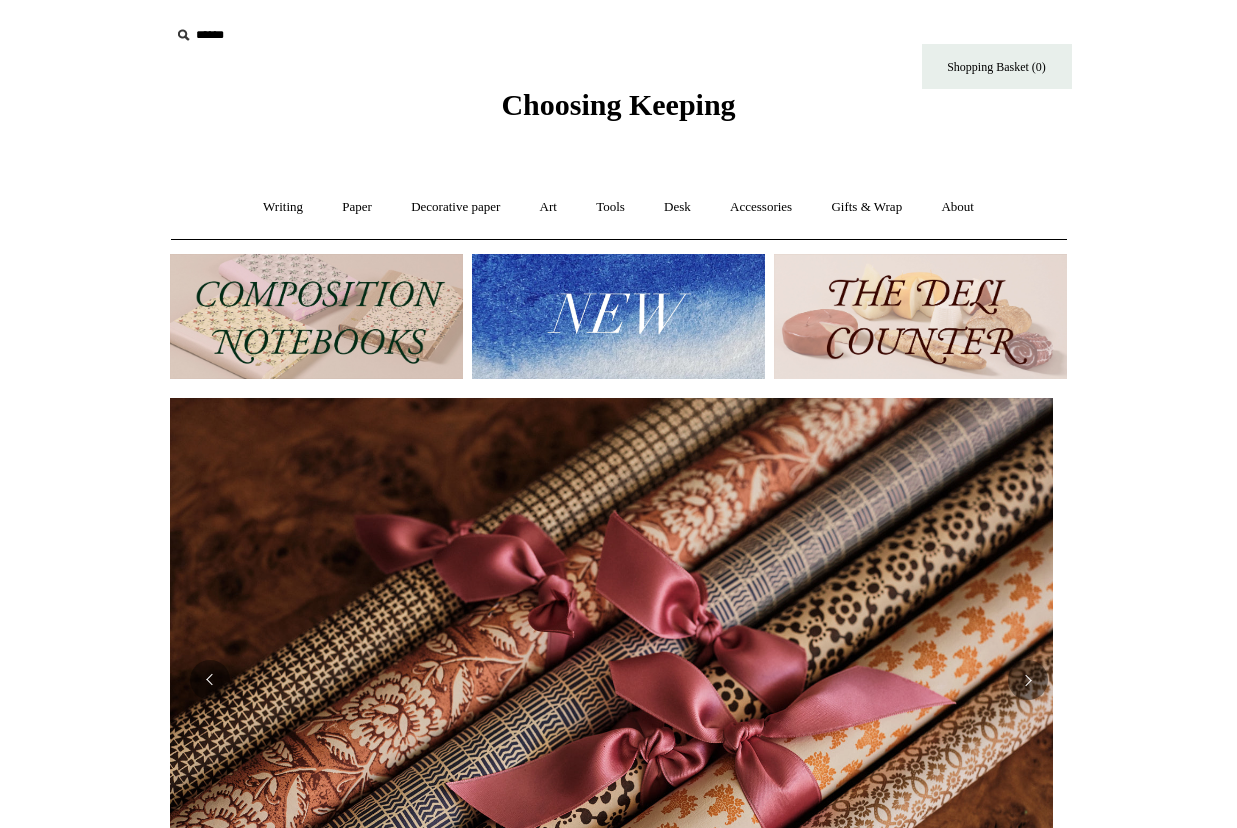 click at bounding box center [293, 35] 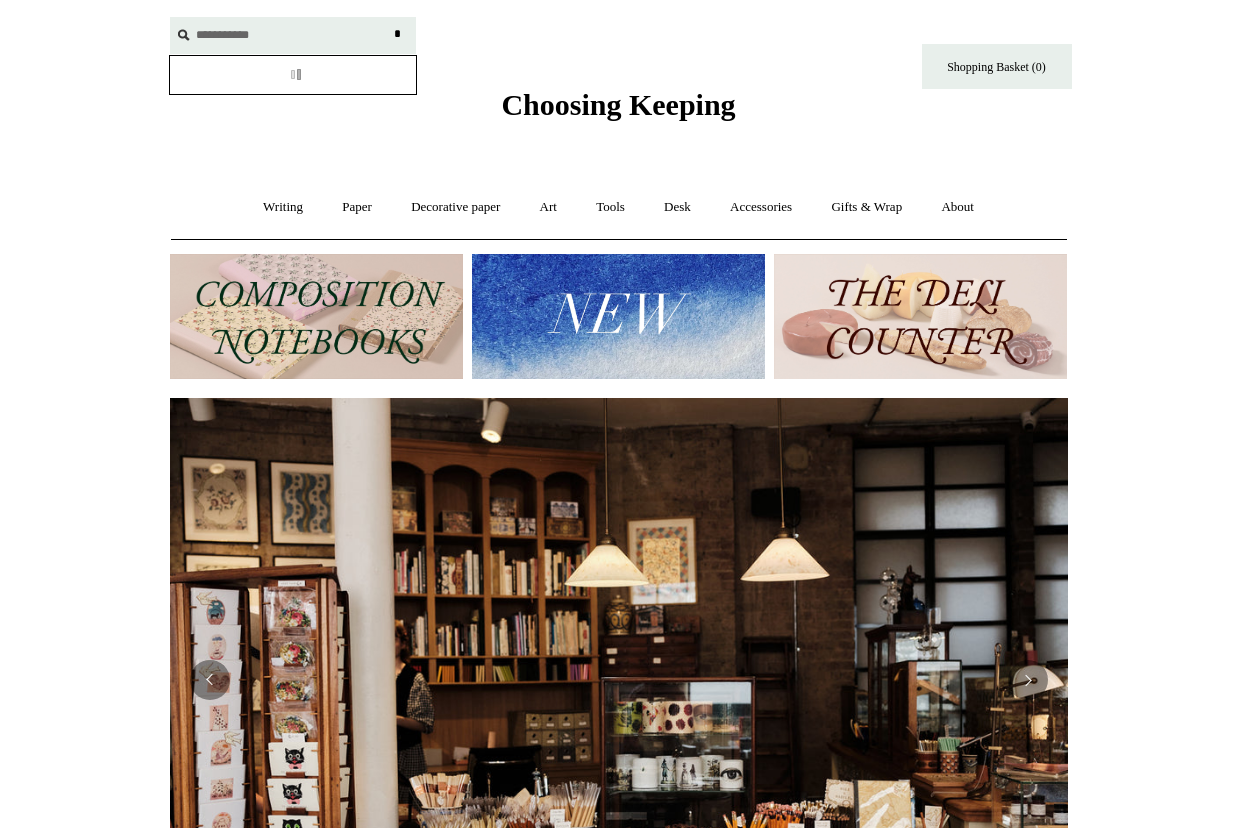 scroll, scrollTop: 0, scrollLeft: 0, axis: both 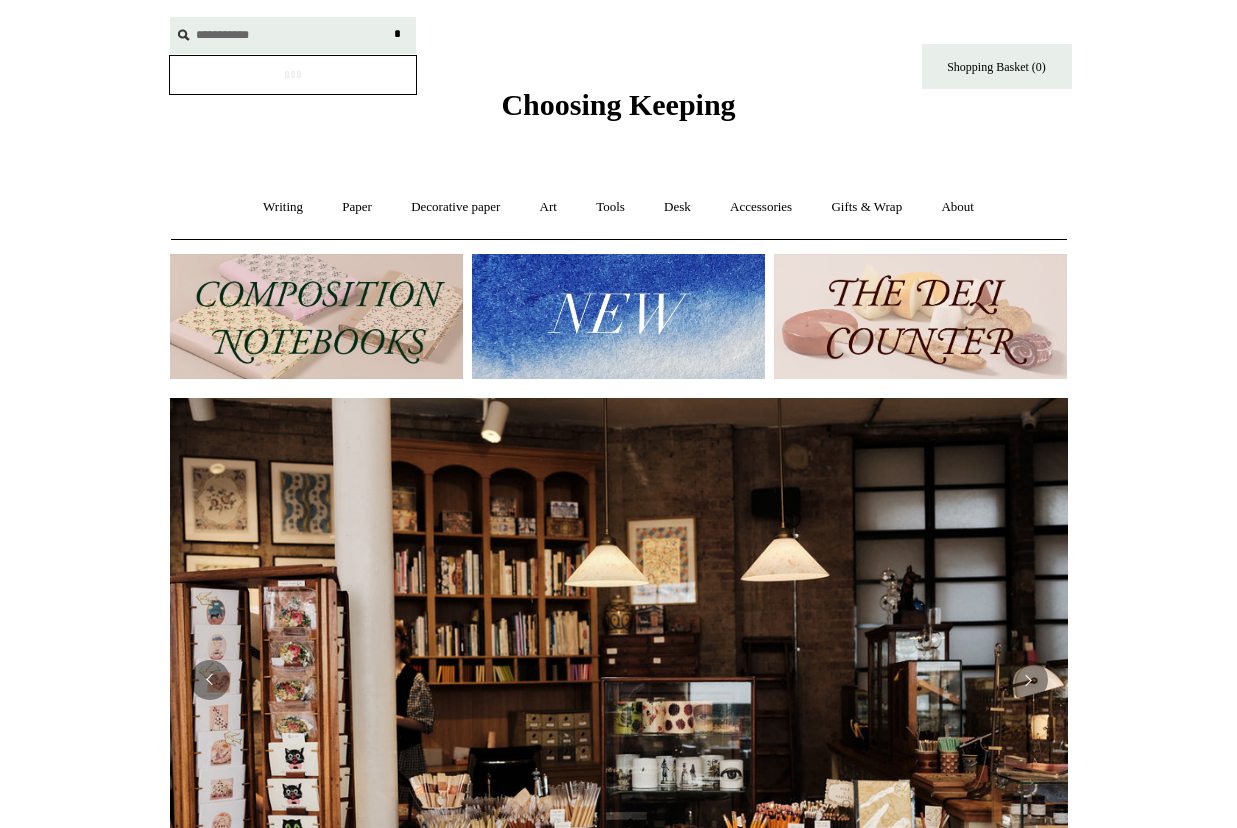 click on "*" at bounding box center (398, 34) 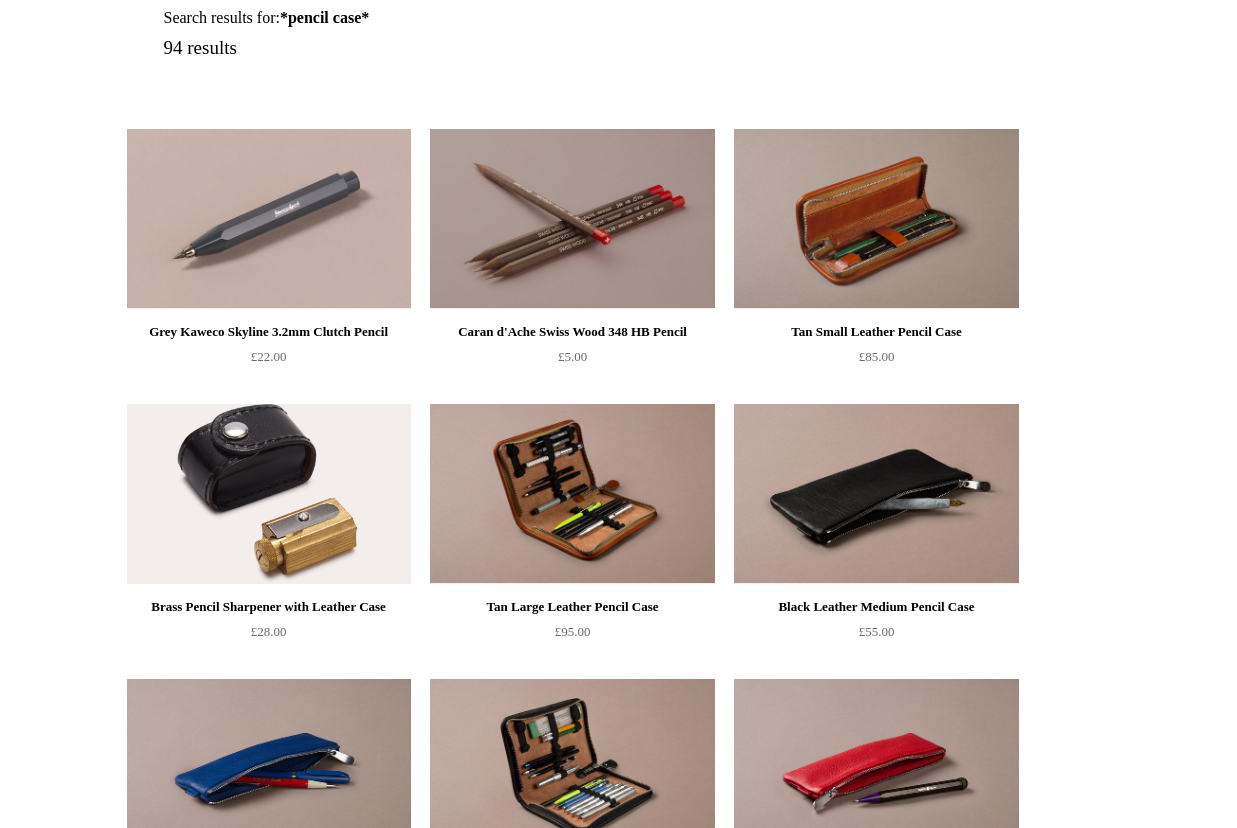 scroll, scrollTop: 0, scrollLeft: 0, axis: both 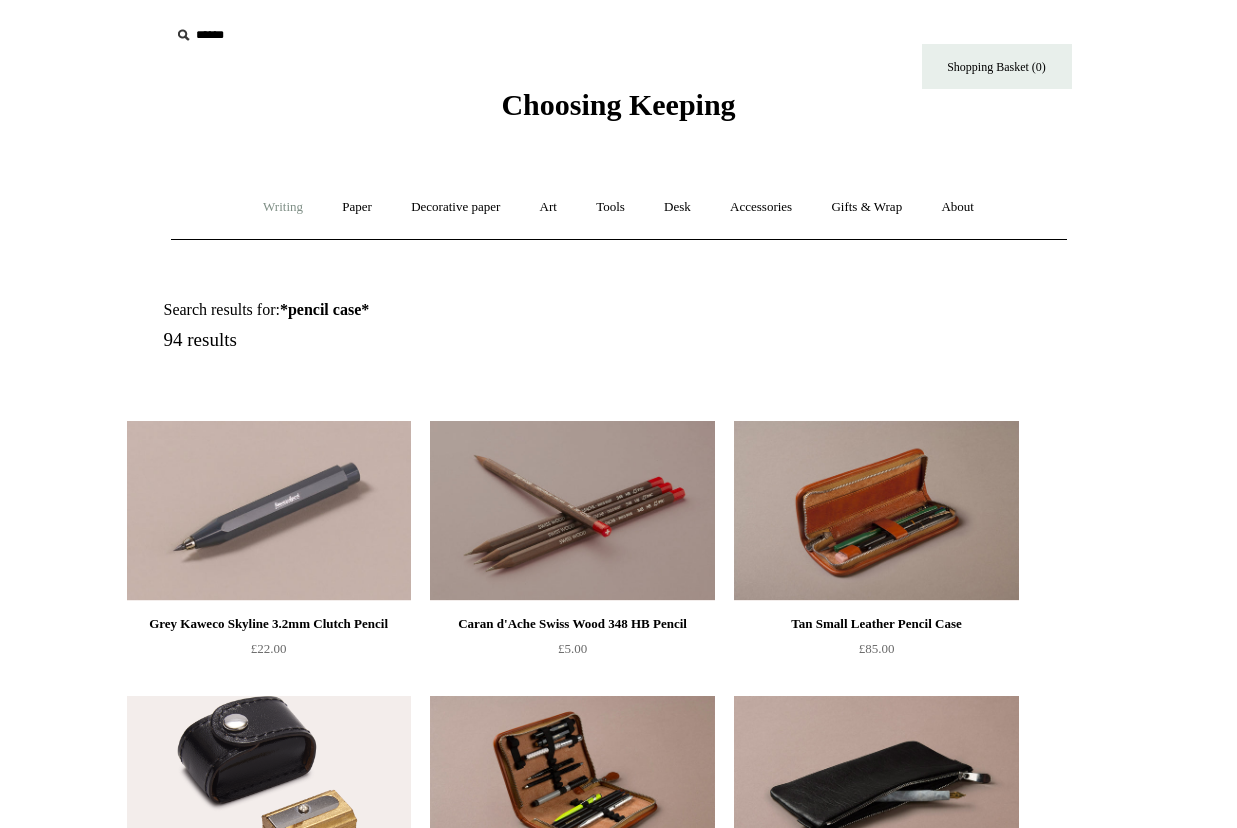 click on "Writing +" at bounding box center (283, 207) 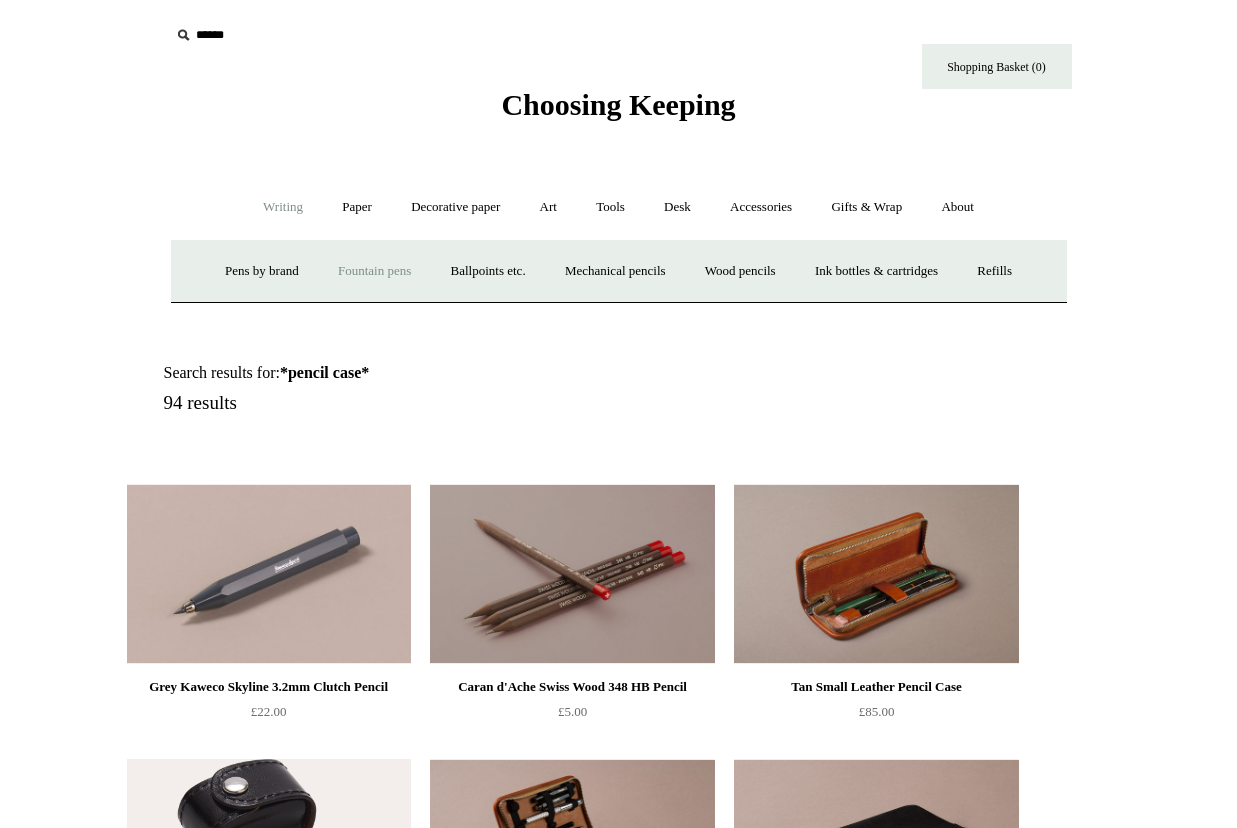 click on "Fountain pens +" at bounding box center [374, 271] 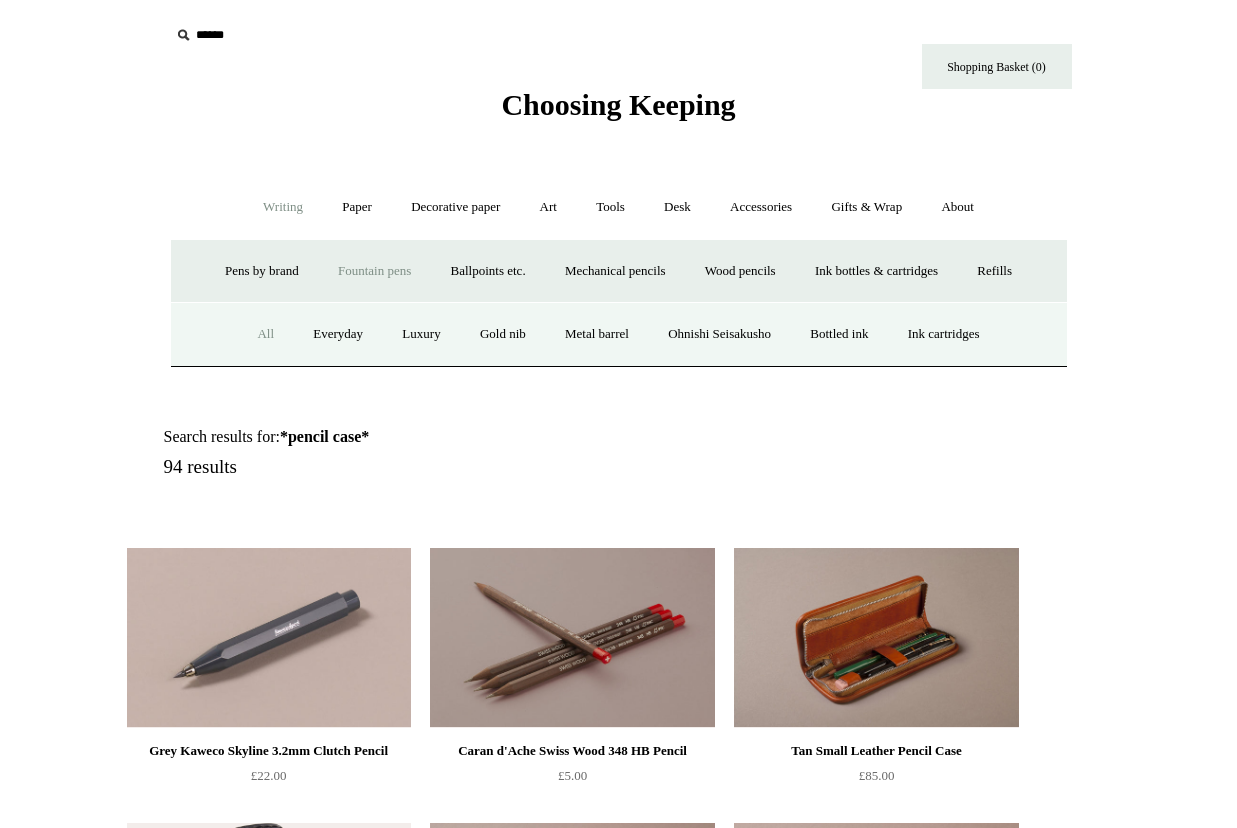 click on "All" at bounding box center [265, 334] 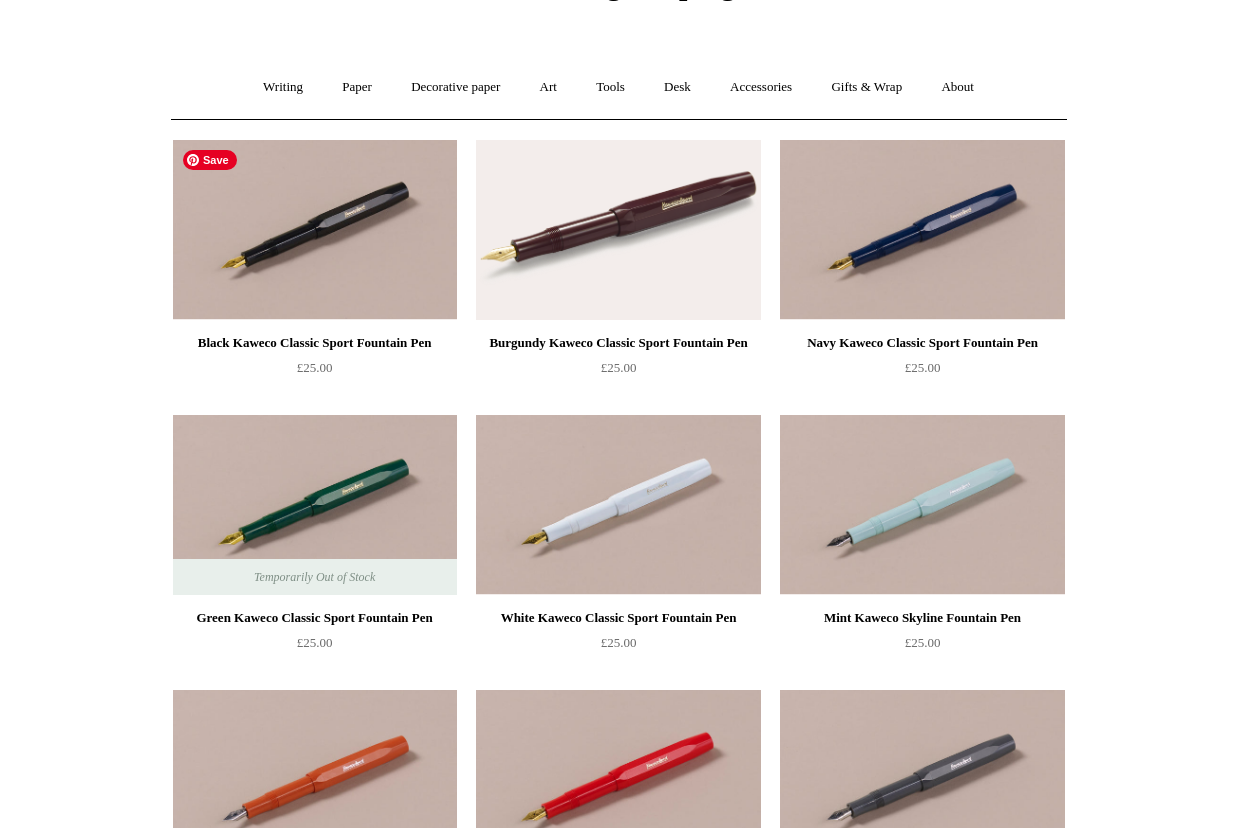 scroll, scrollTop: 124, scrollLeft: 0, axis: vertical 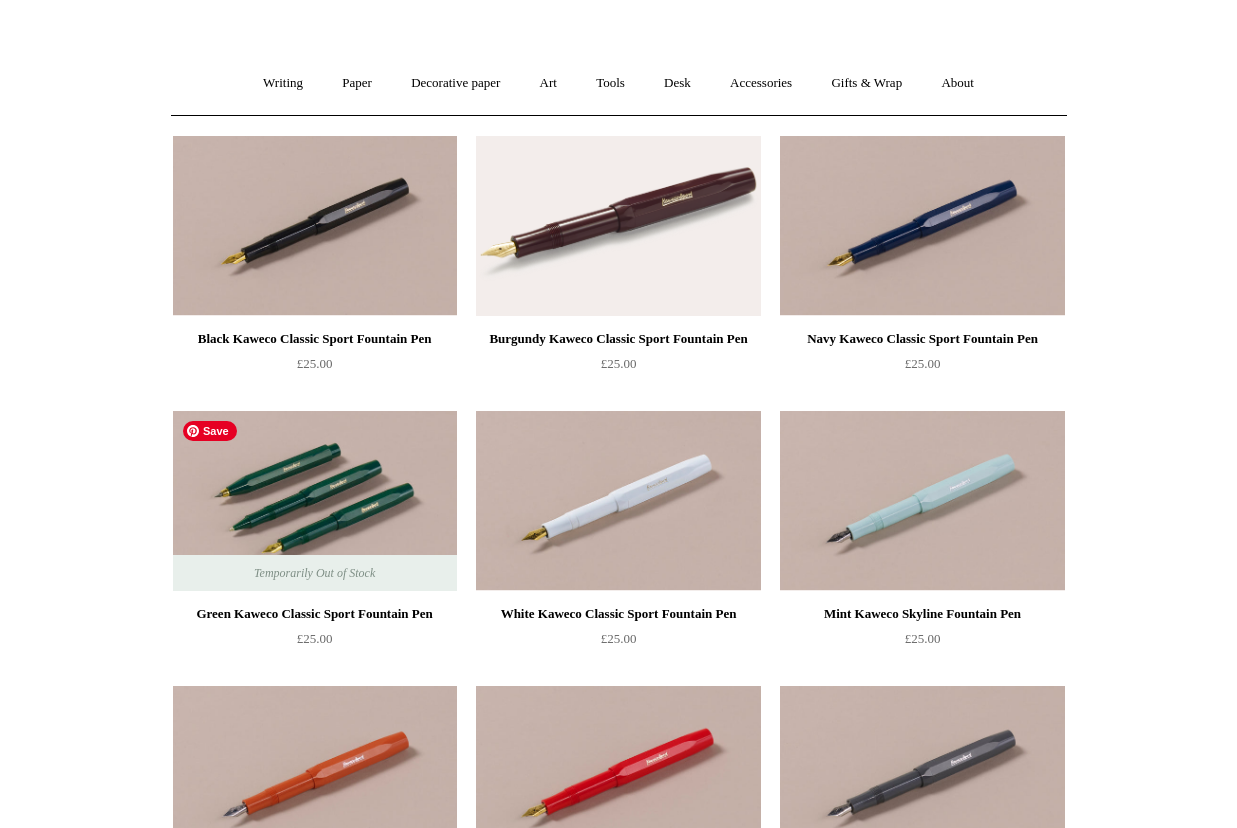 click at bounding box center [315, 501] 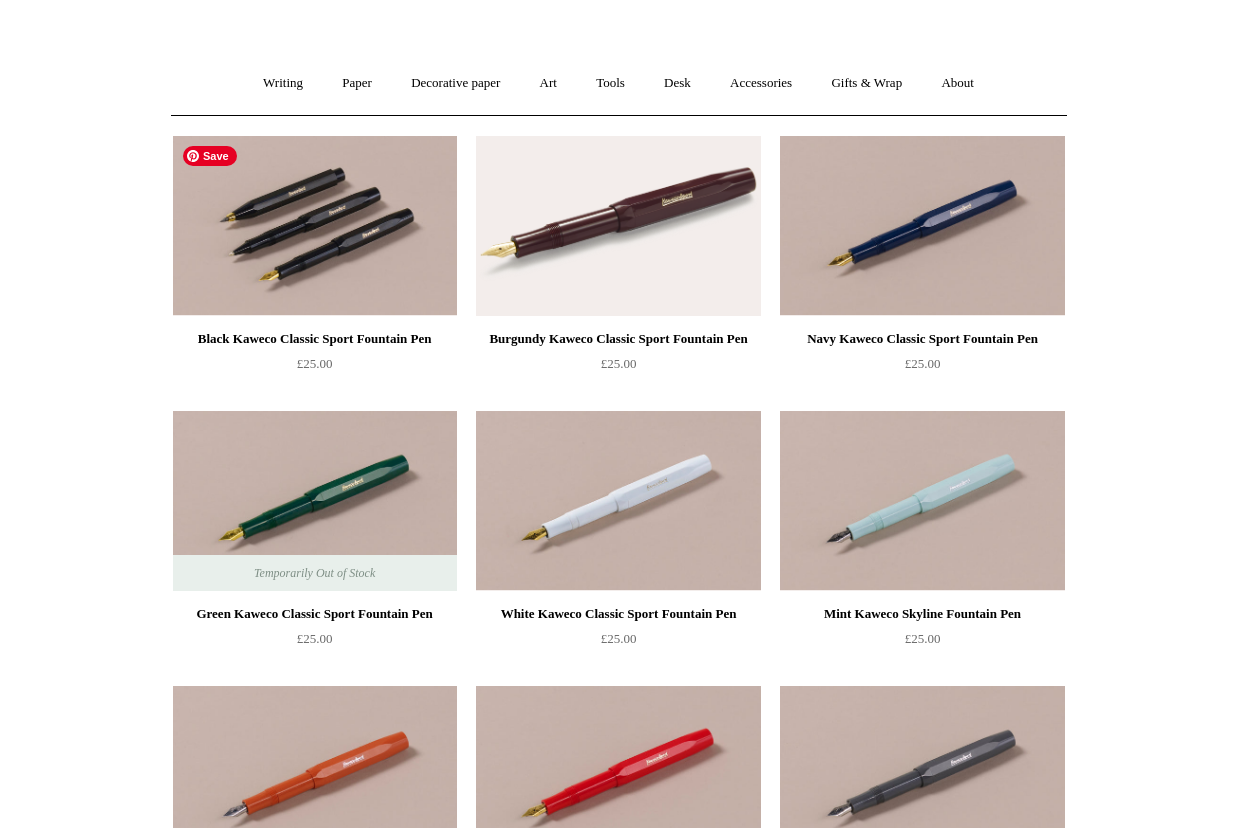 click at bounding box center (315, 226) 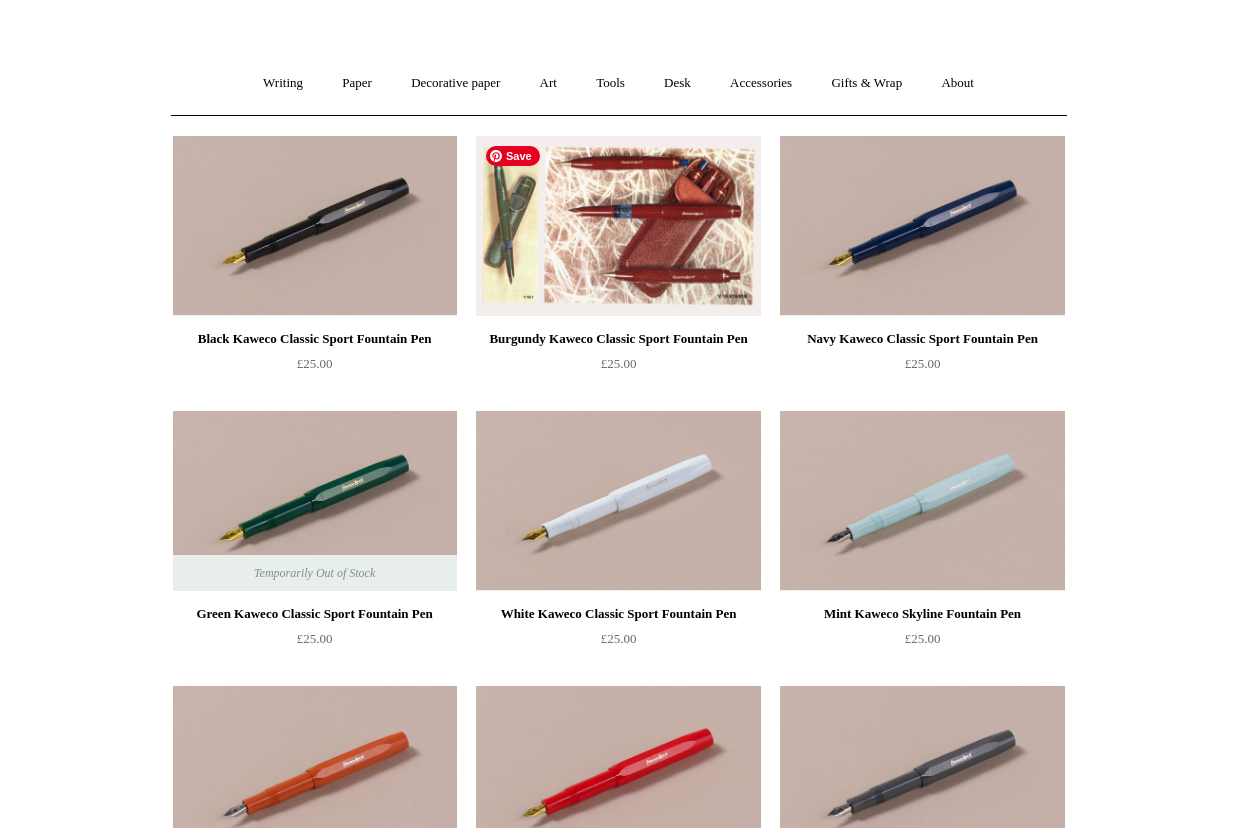 click at bounding box center (618, 226) 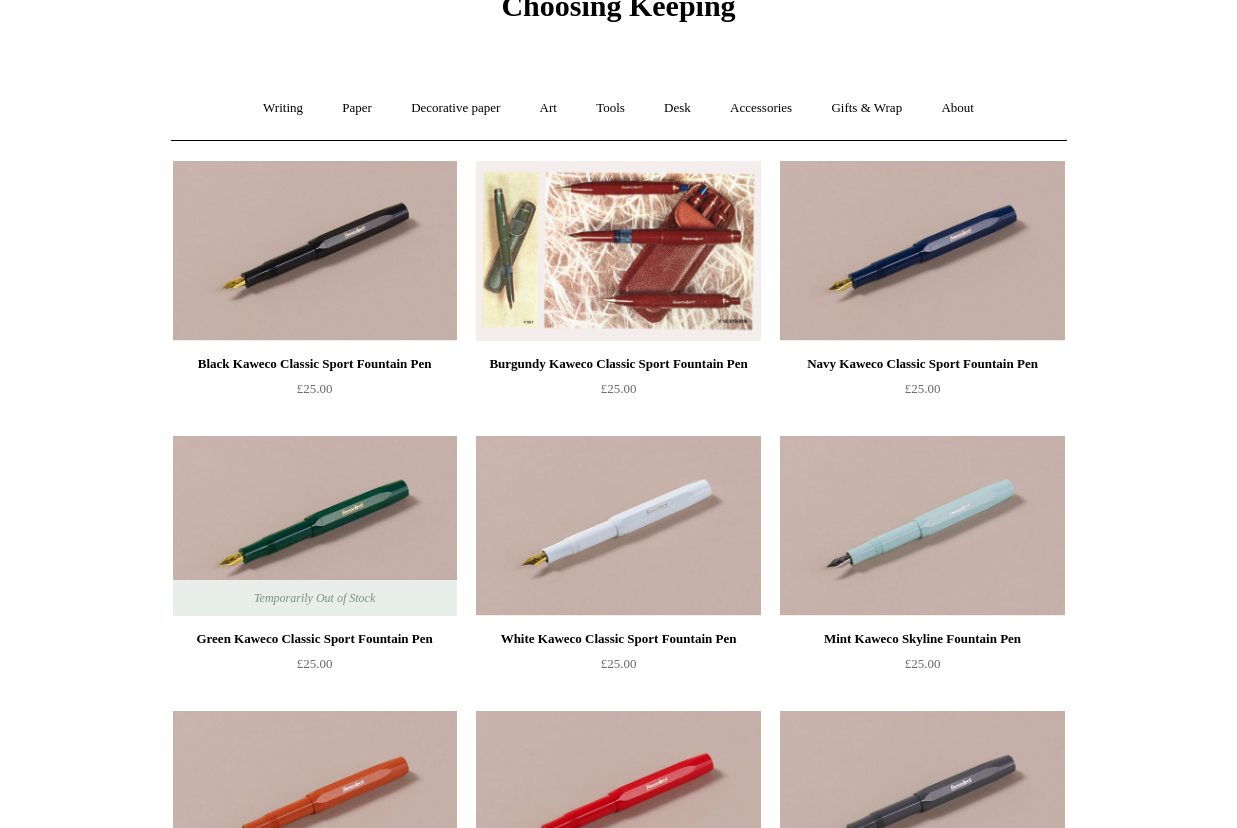 scroll, scrollTop: 109, scrollLeft: 0, axis: vertical 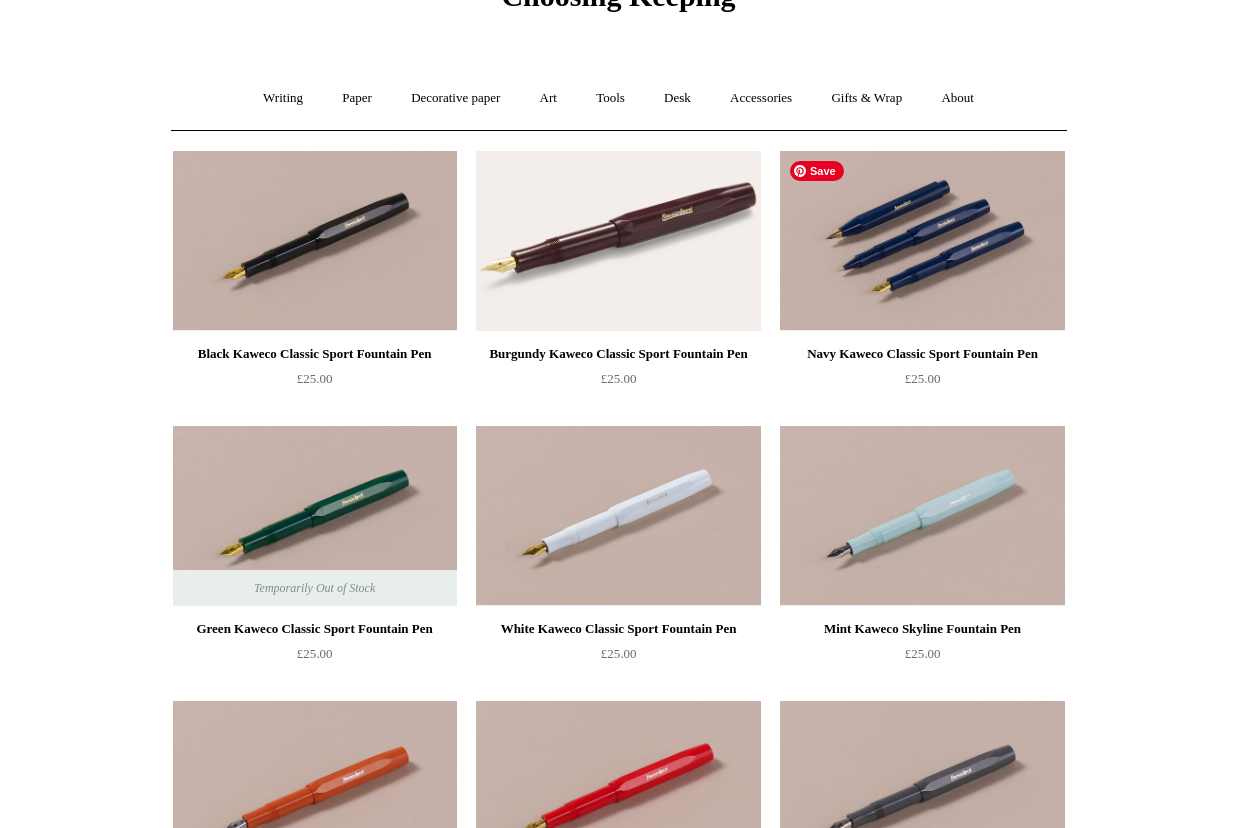 click at bounding box center [922, 241] 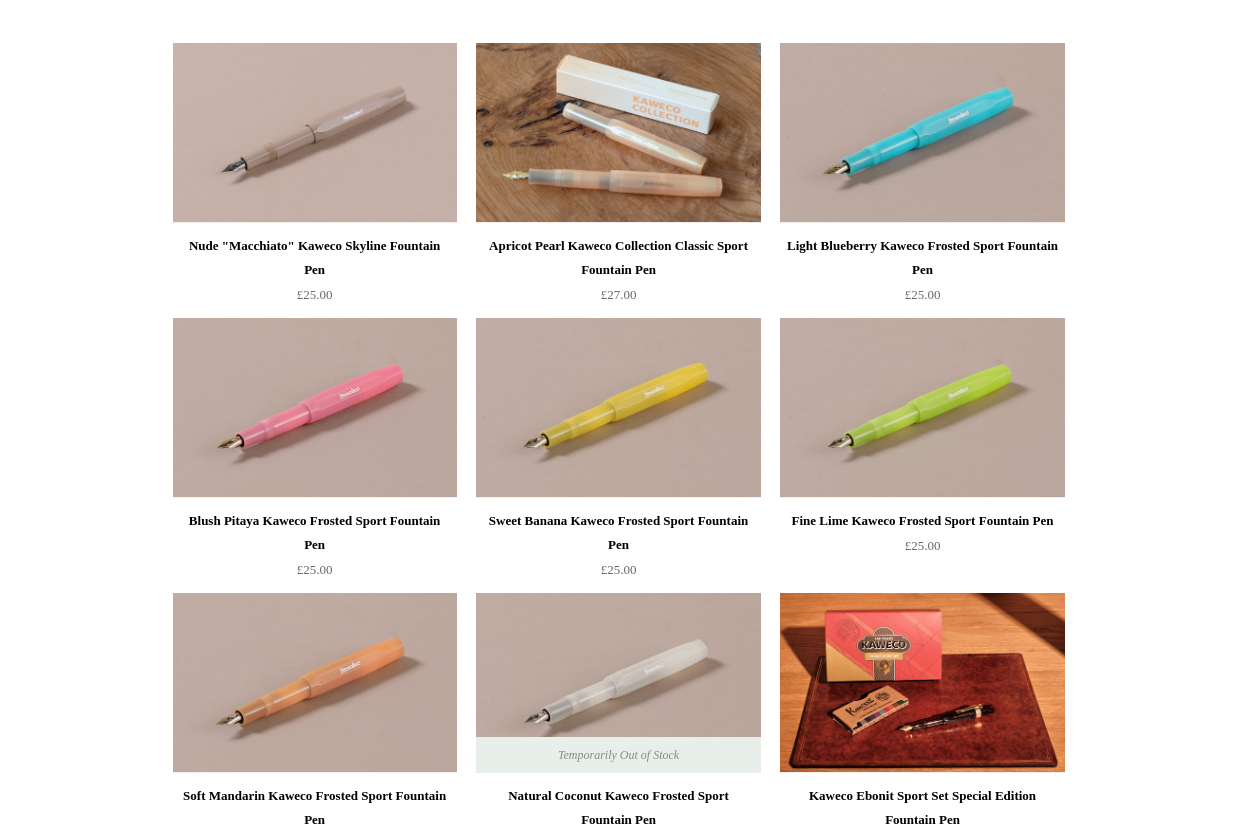 scroll, scrollTop: 1054, scrollLeft: 0, axis: vertical 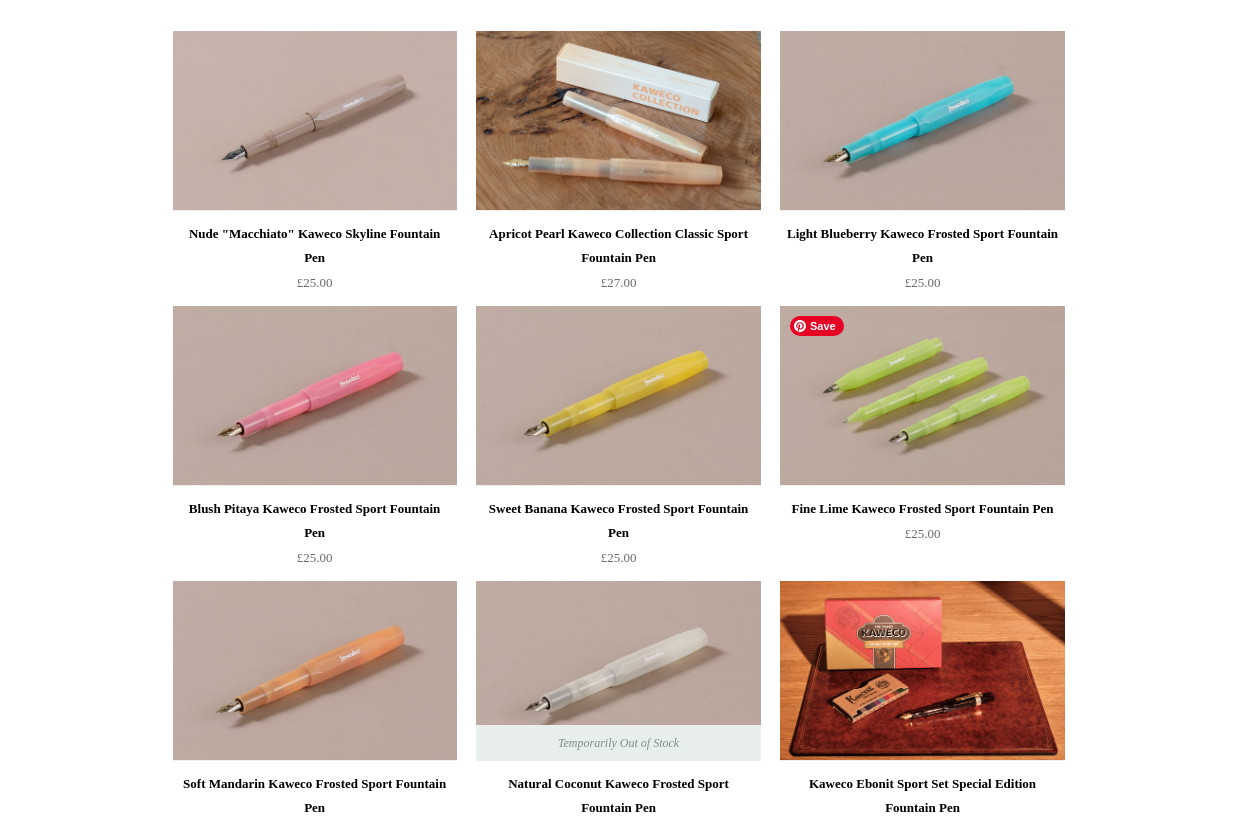 click at bounding box center [922, 396] 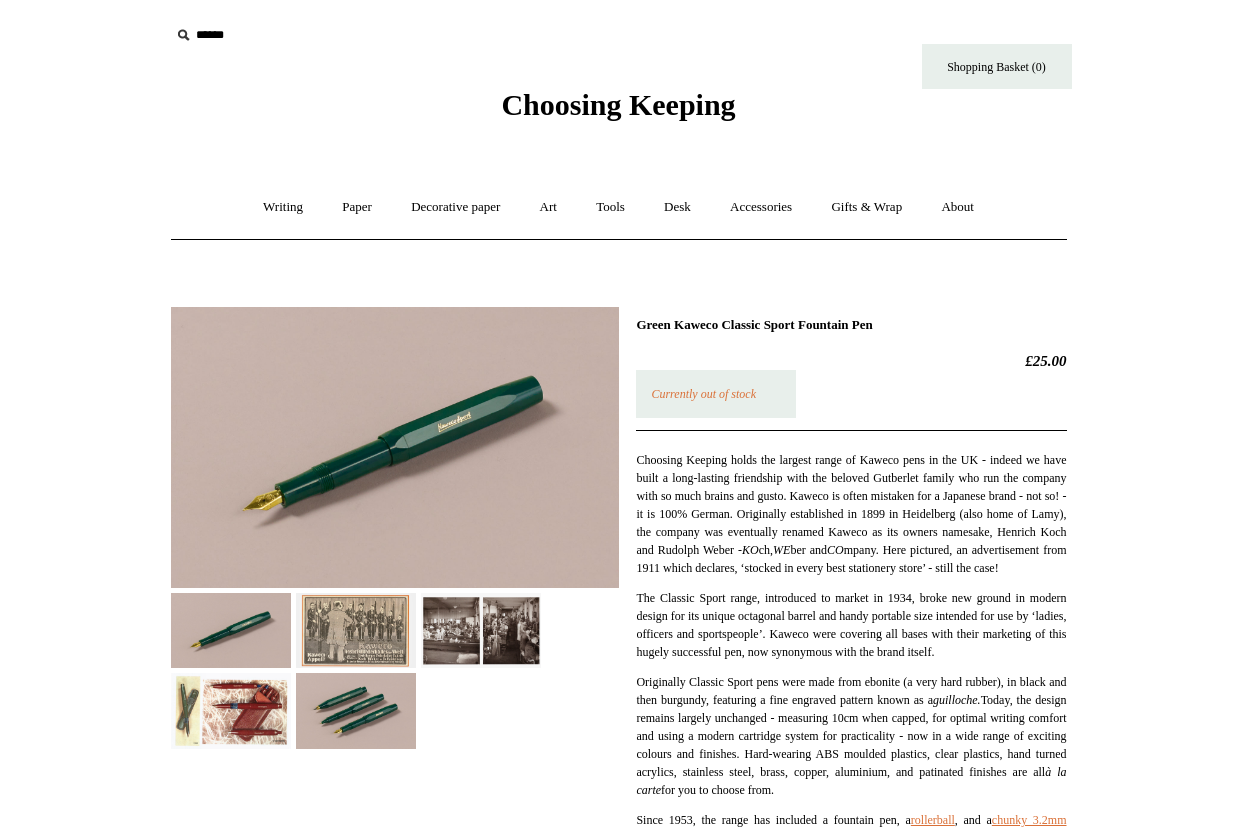 scroll, scrollTop: 0, scrollLeft: 0, axis: both 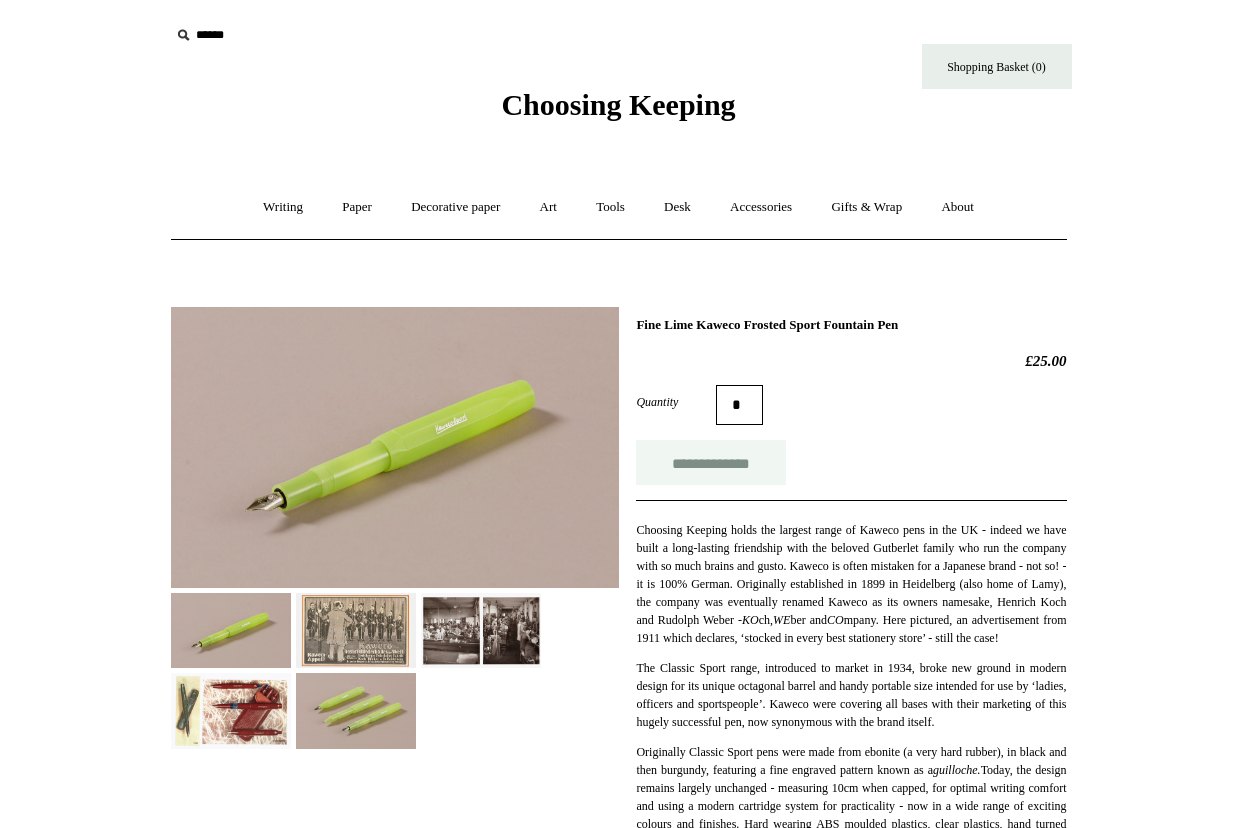 click on "**********" at bounding box center [711, 462] 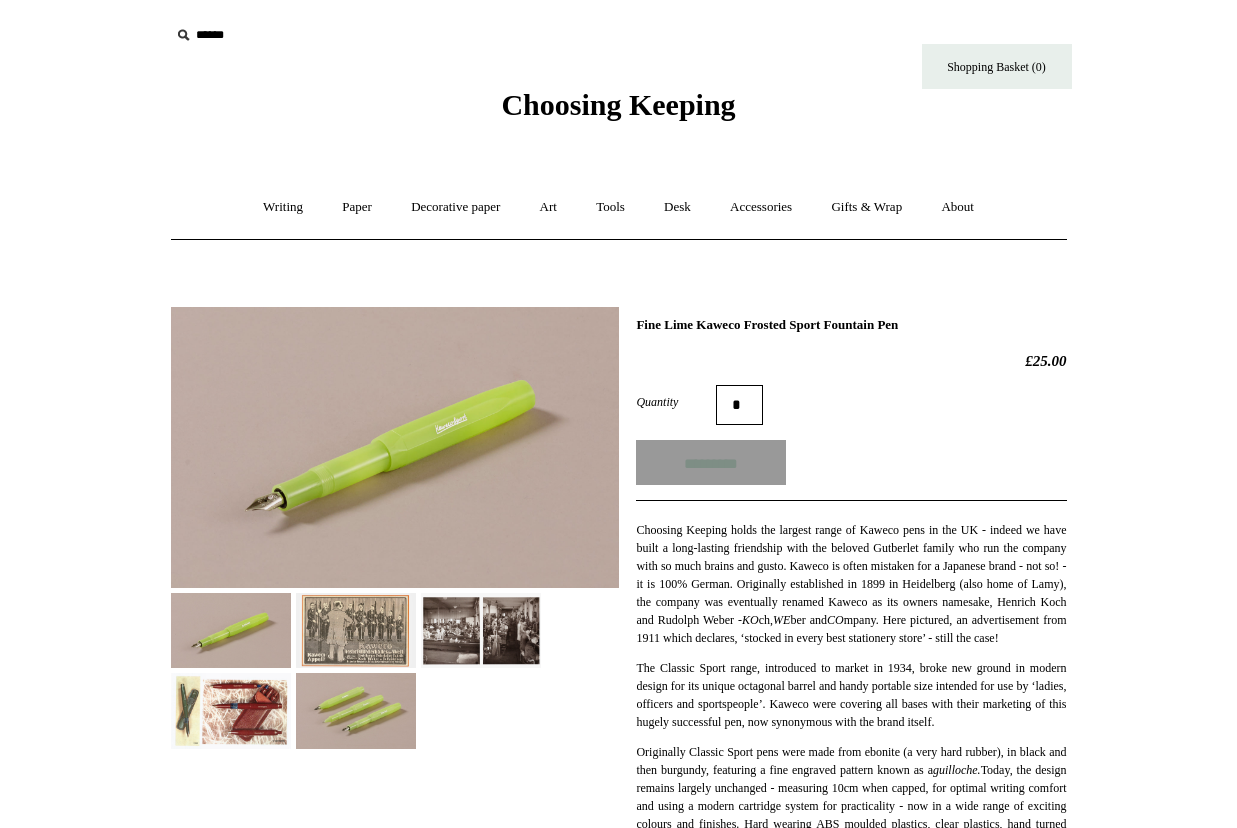 type on "**********" 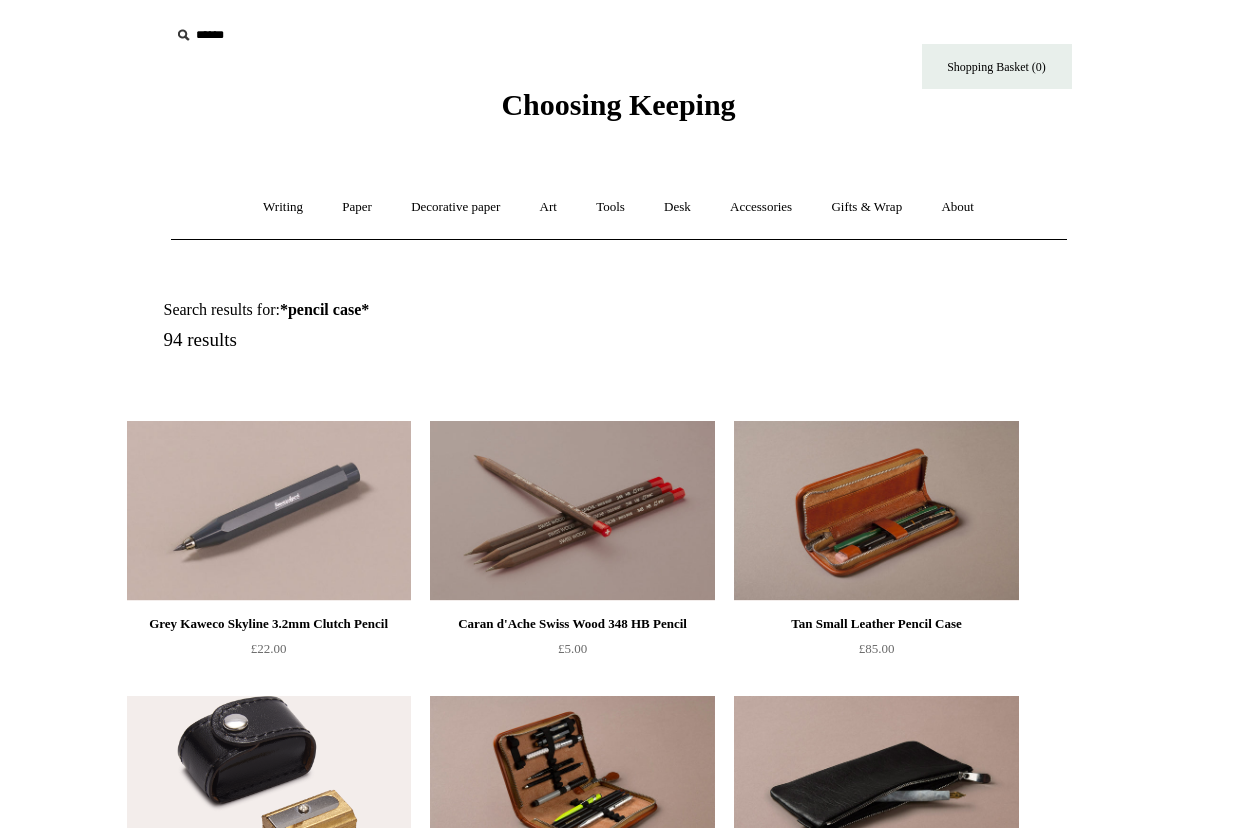 scroll, scrollTop: 0, scrollLeft: 0, axis: both 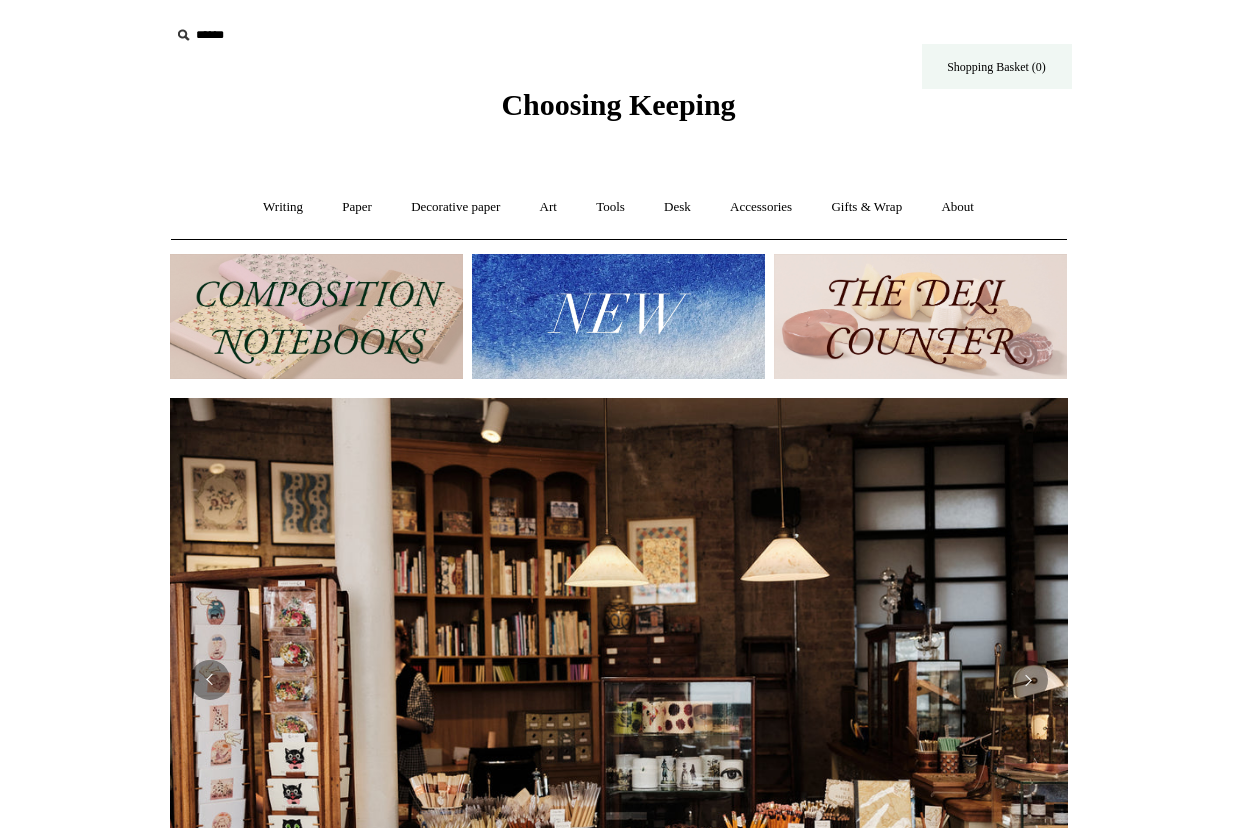 click on "Shopping Basket (0)" at bounding box center (997, 66) 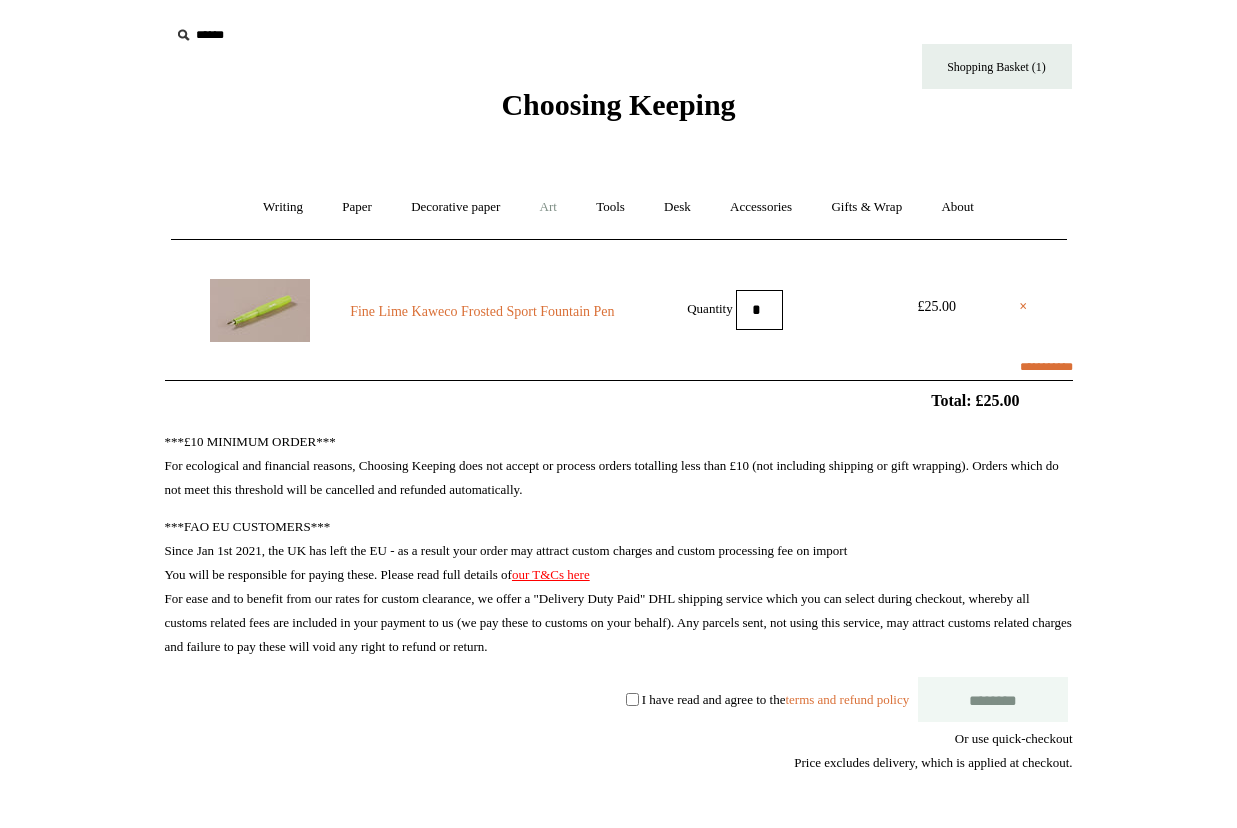 scroll, scrollTop: 0, scrollLeft: 0, axis: both 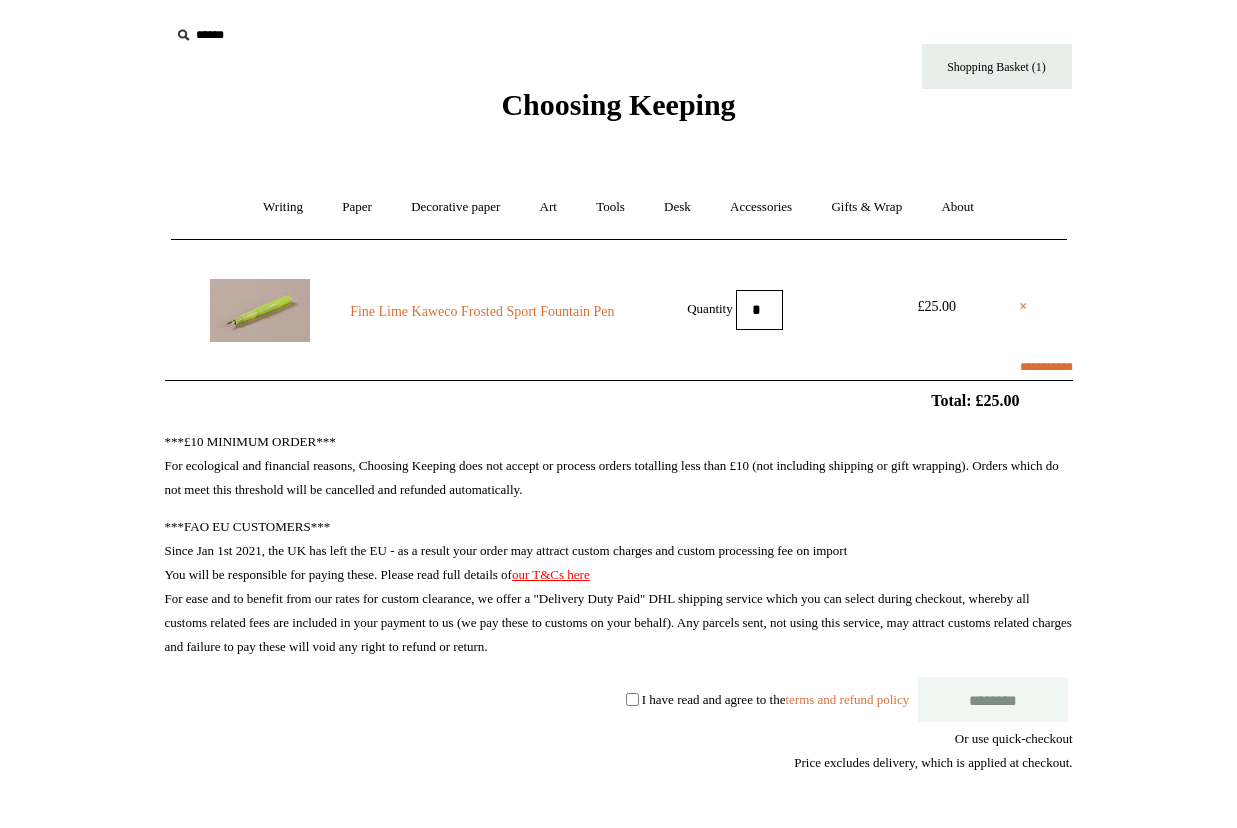 select on "**********" 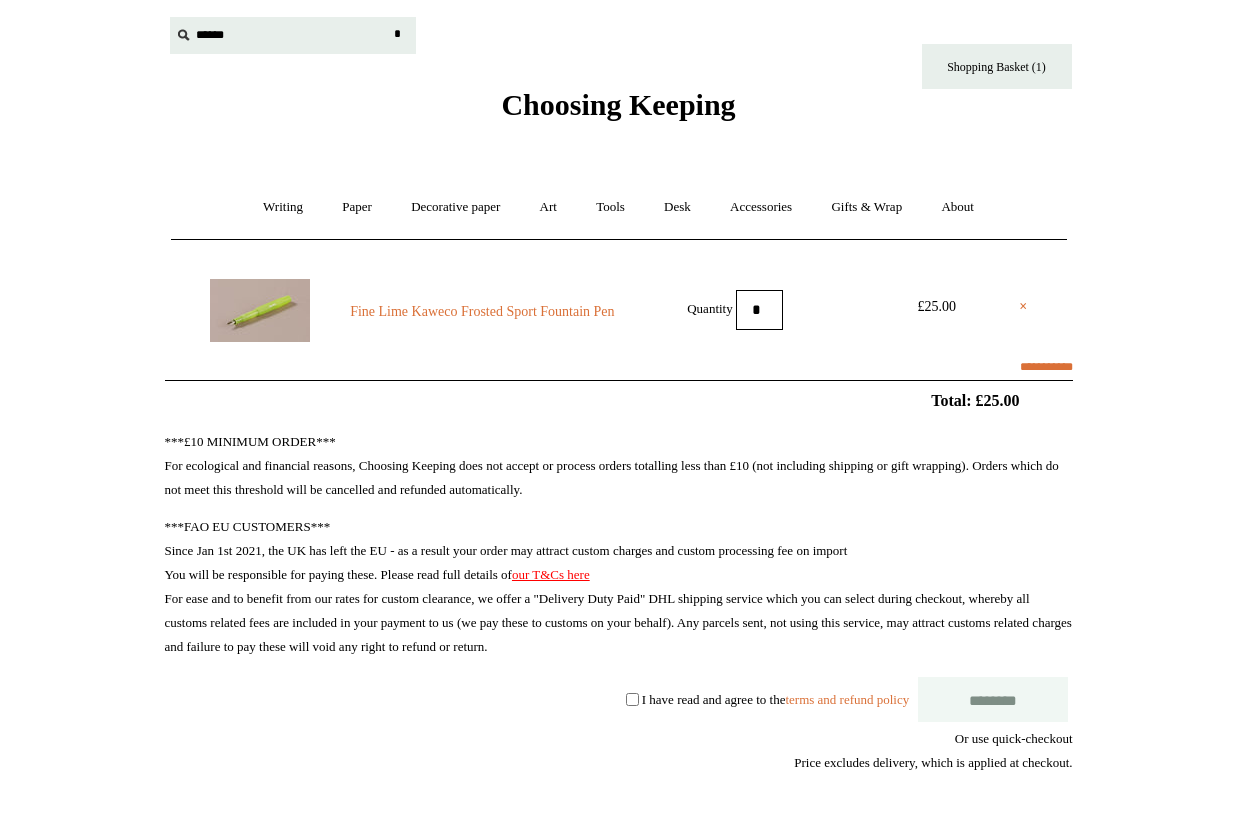 paste on "**********" 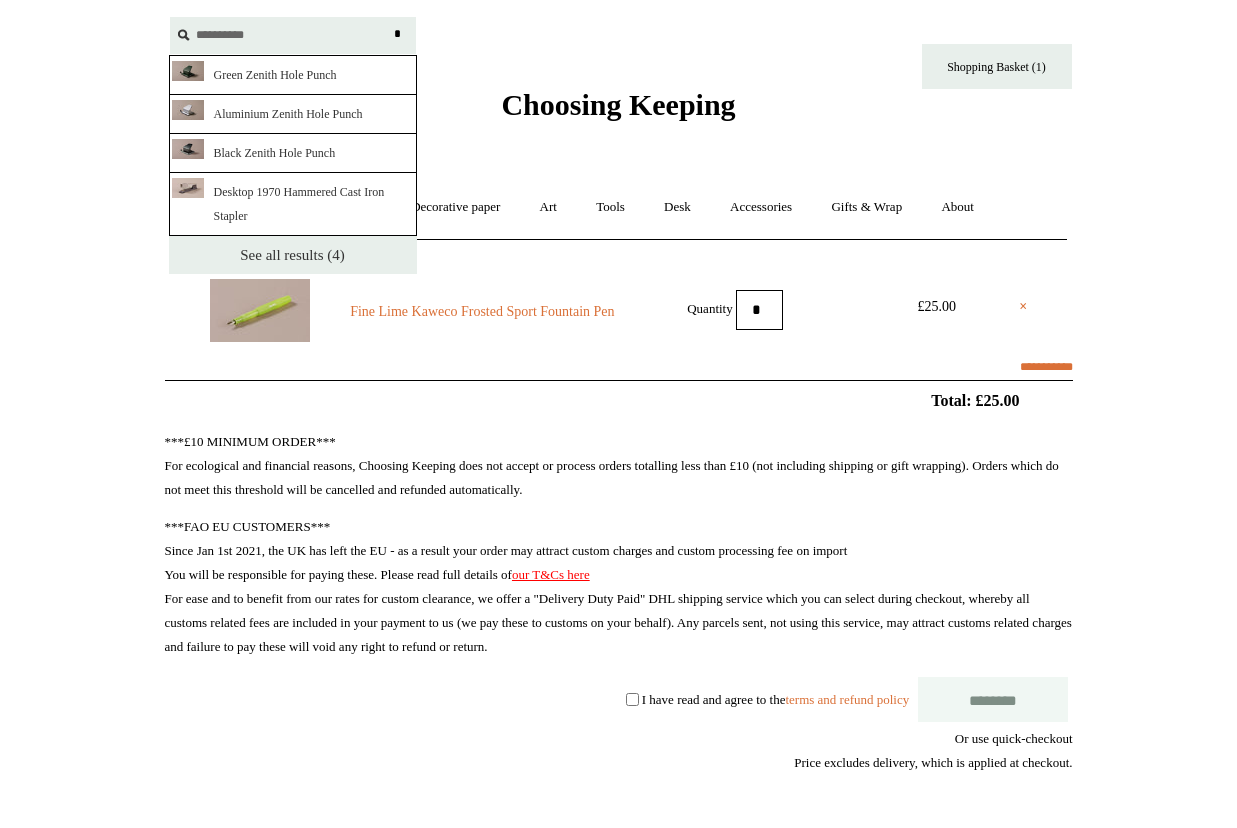 type on "**********" 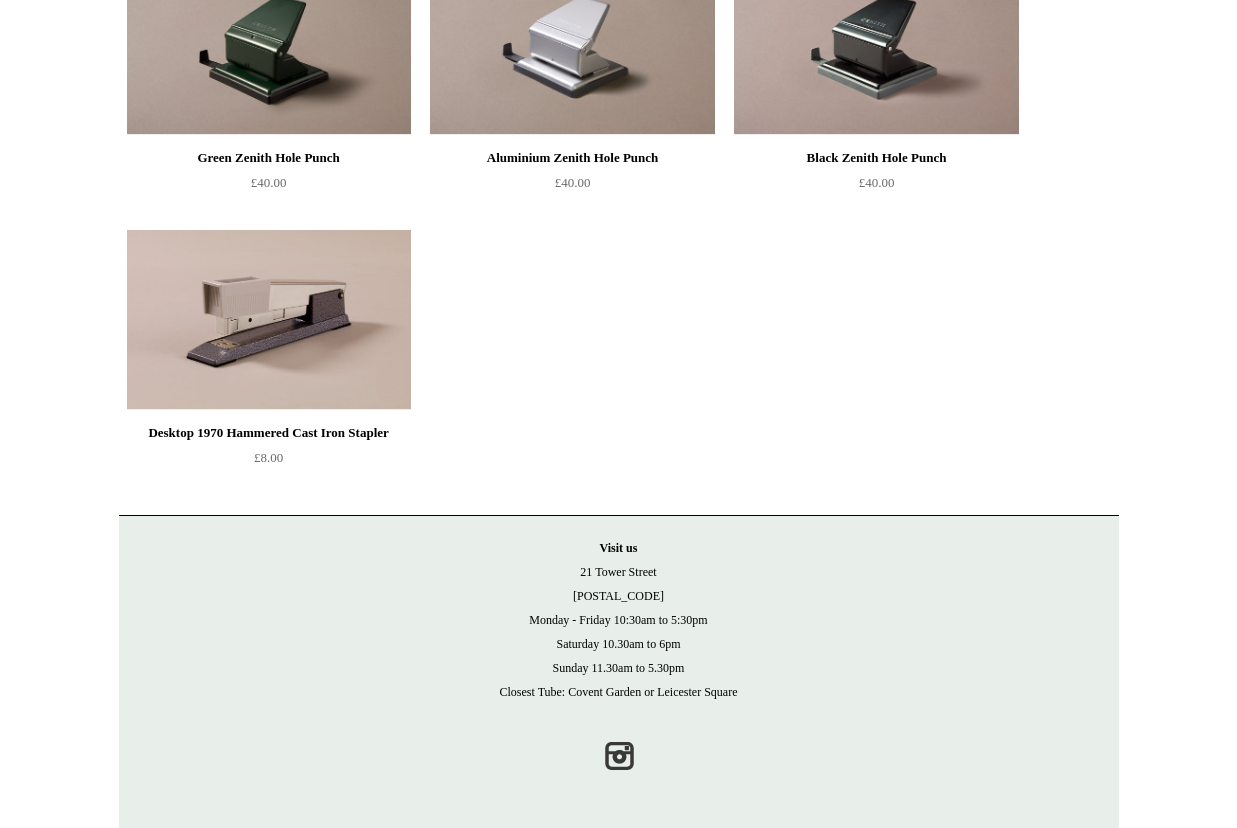 scroll, scrollTop: 0, scrollLeft: 0, axis: both 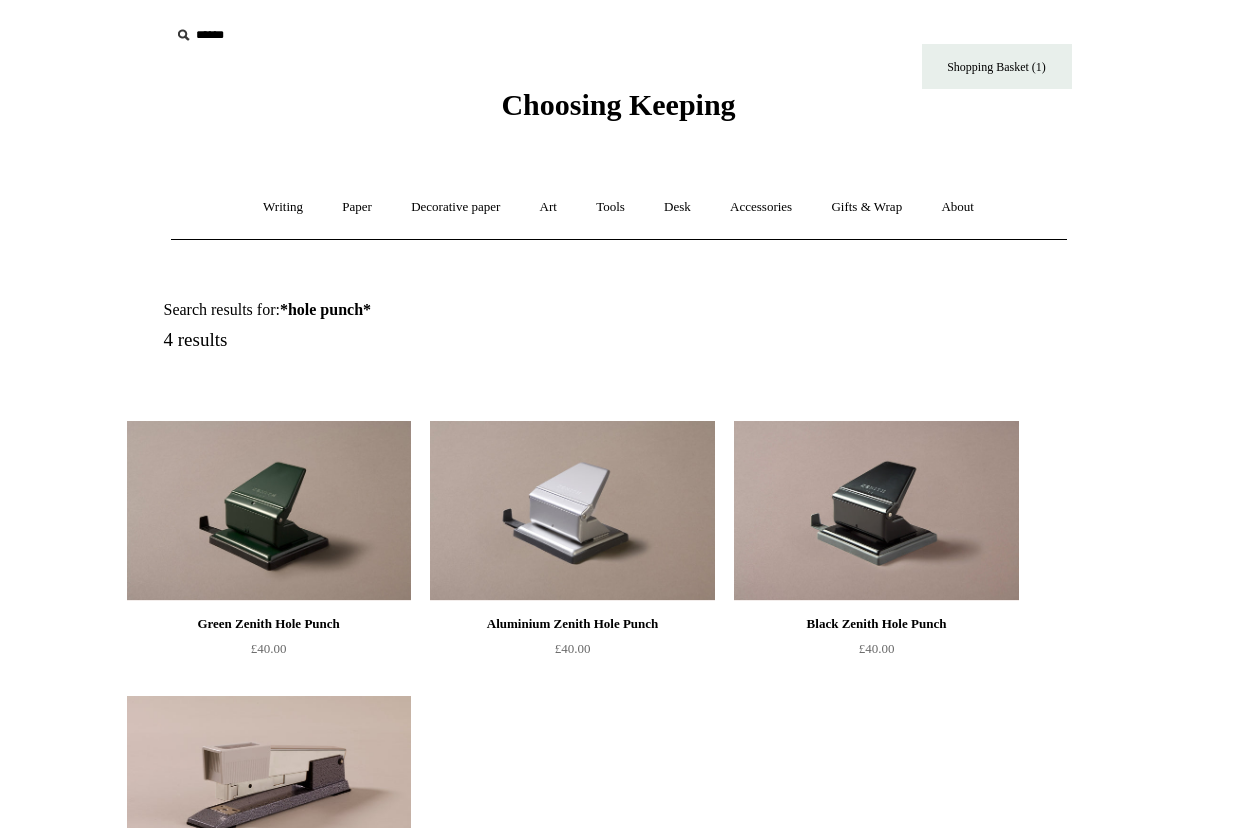 click at bounding box center [293, 35] 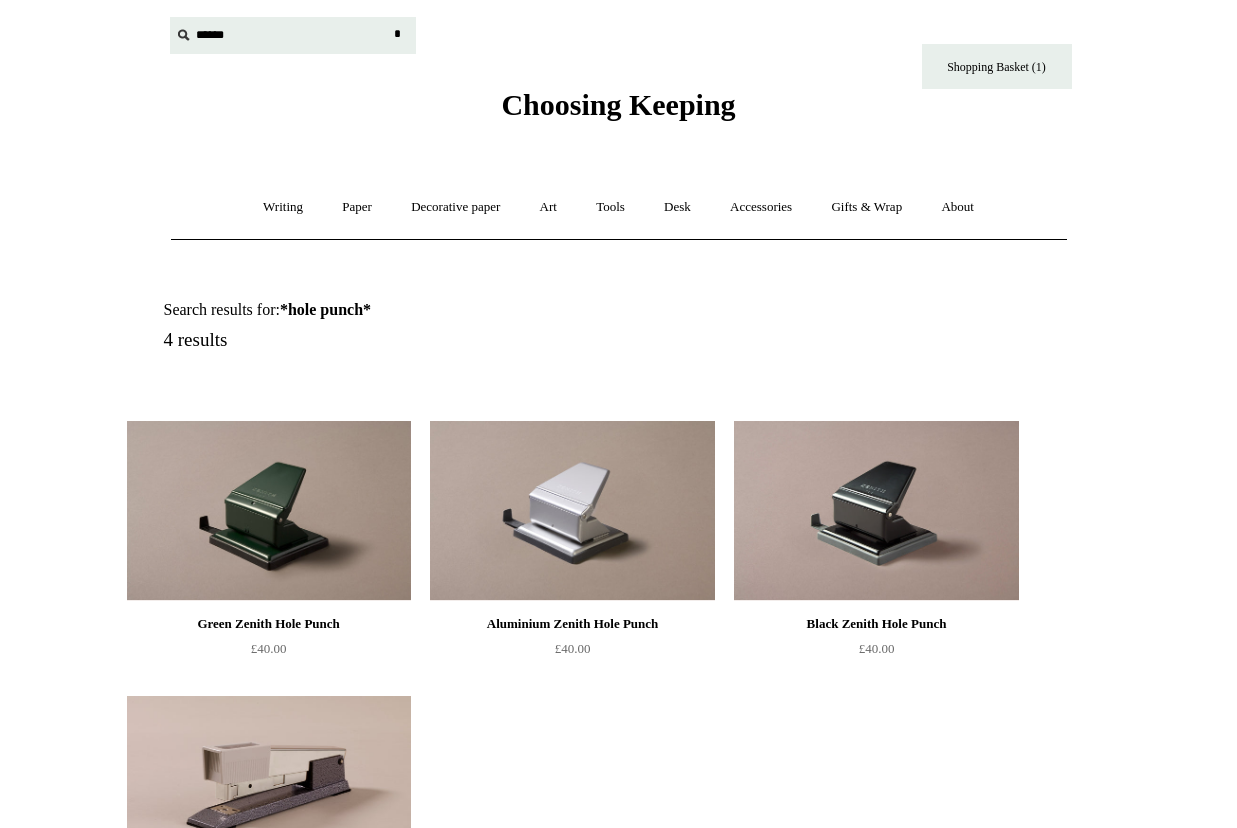 type on "*" 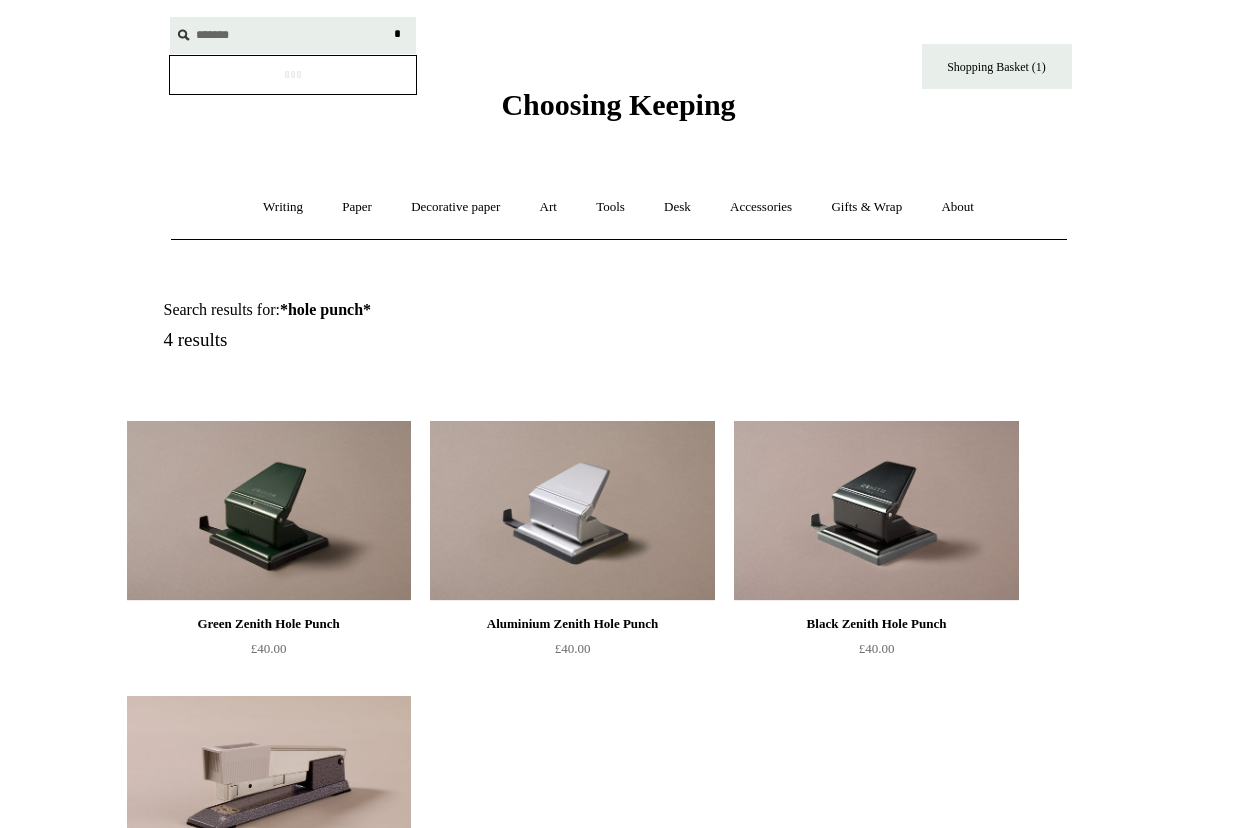 type on "*******" 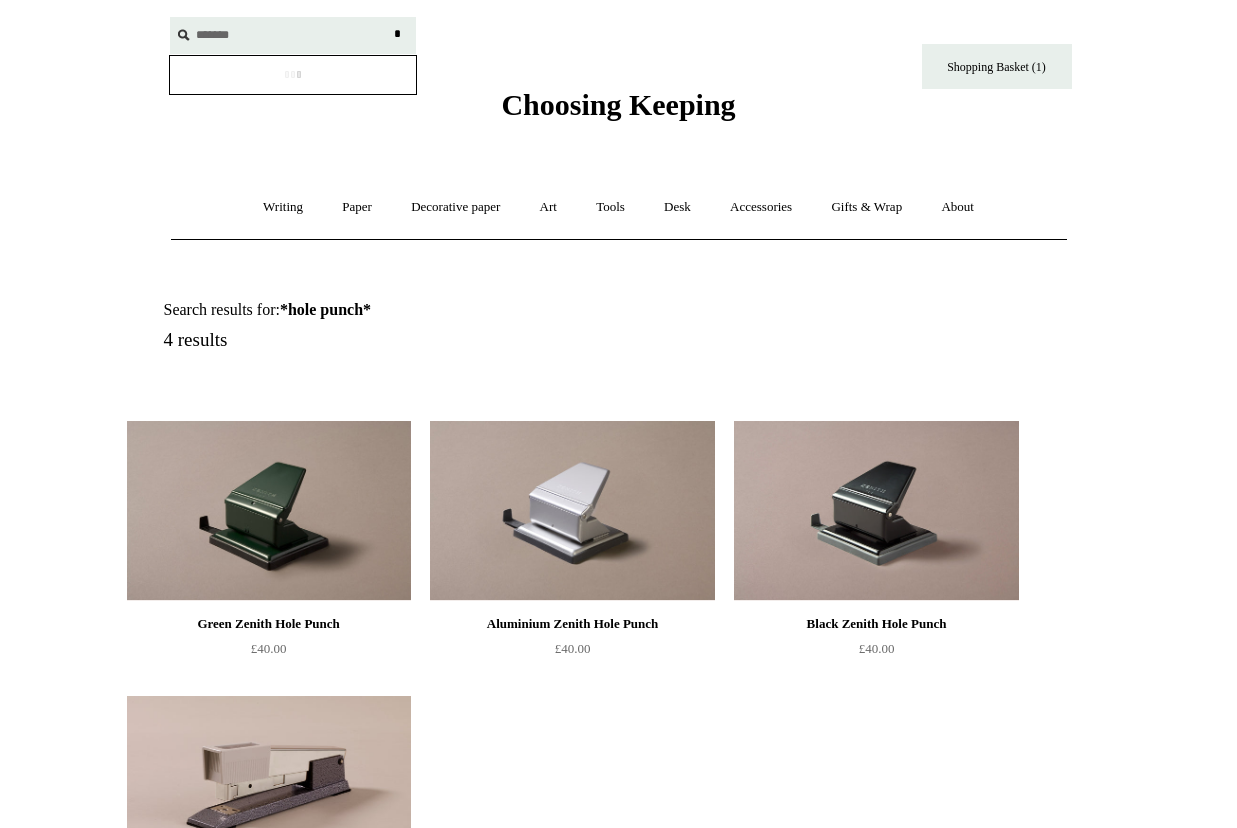 click on "*" at bounding box center [398, 34] 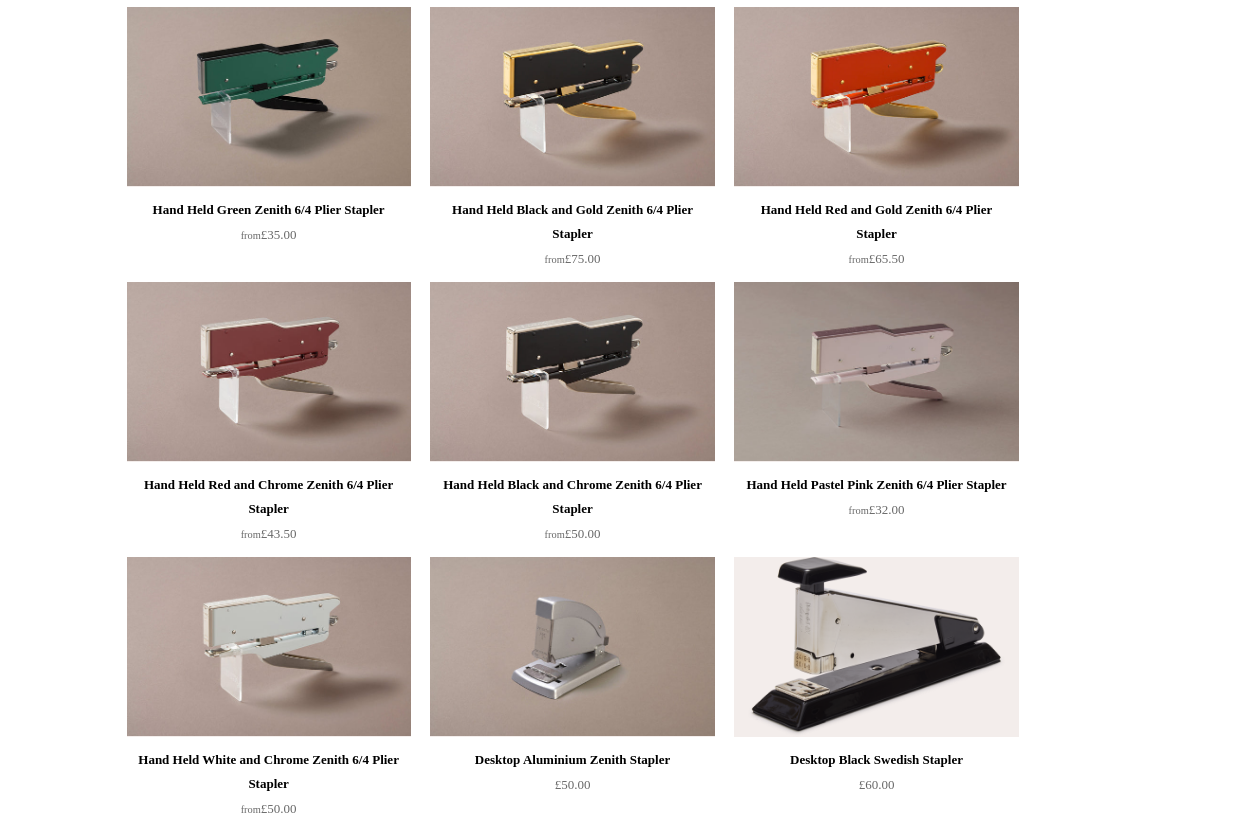 scroll, scrollTop: 0, scrollLeft: 0, axis: both 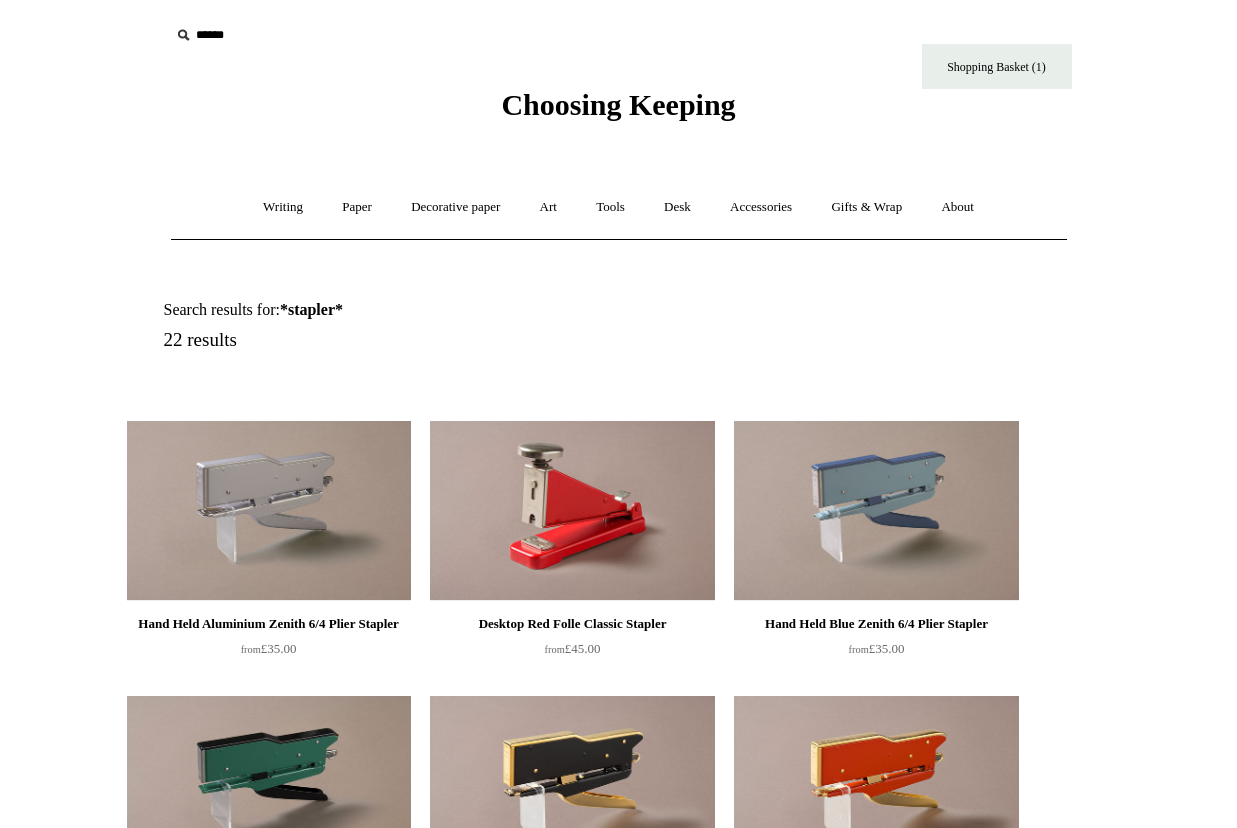 click at bounding box center [293, 35] 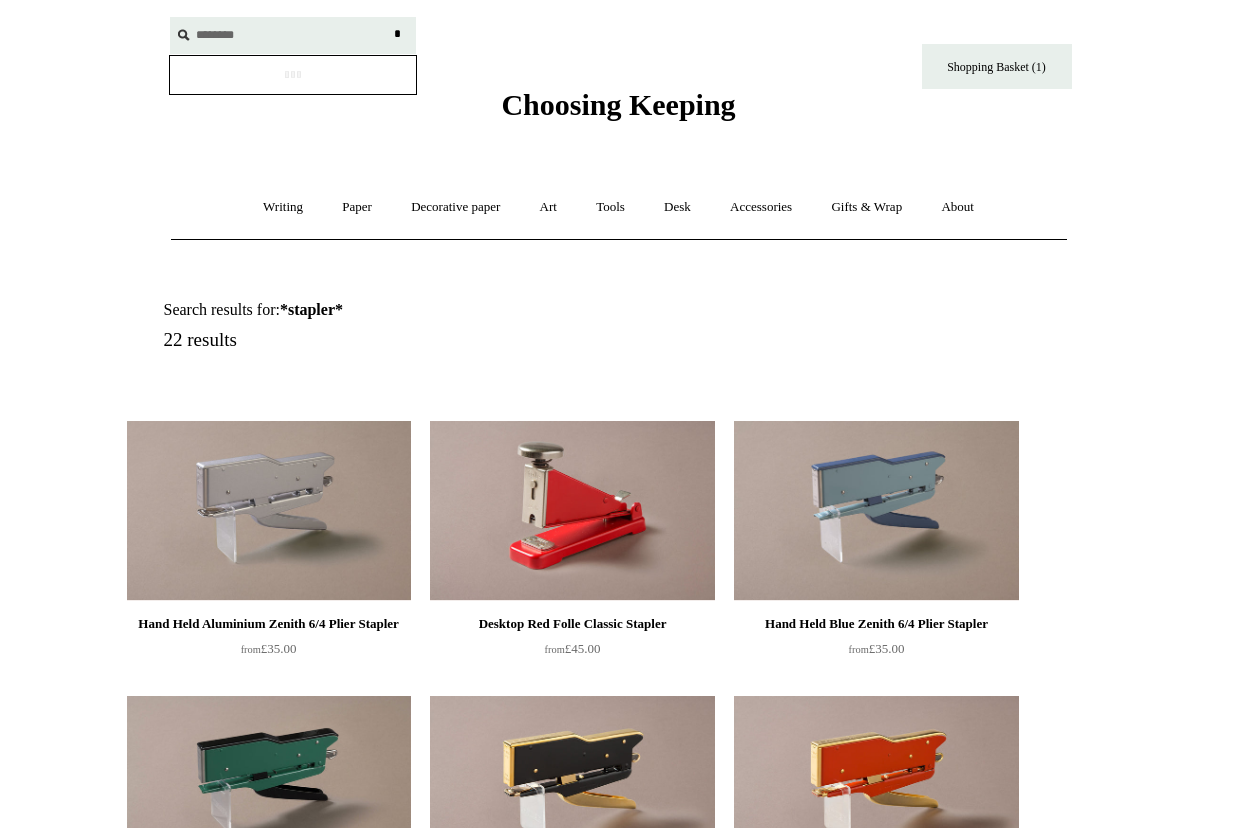 type on "********" 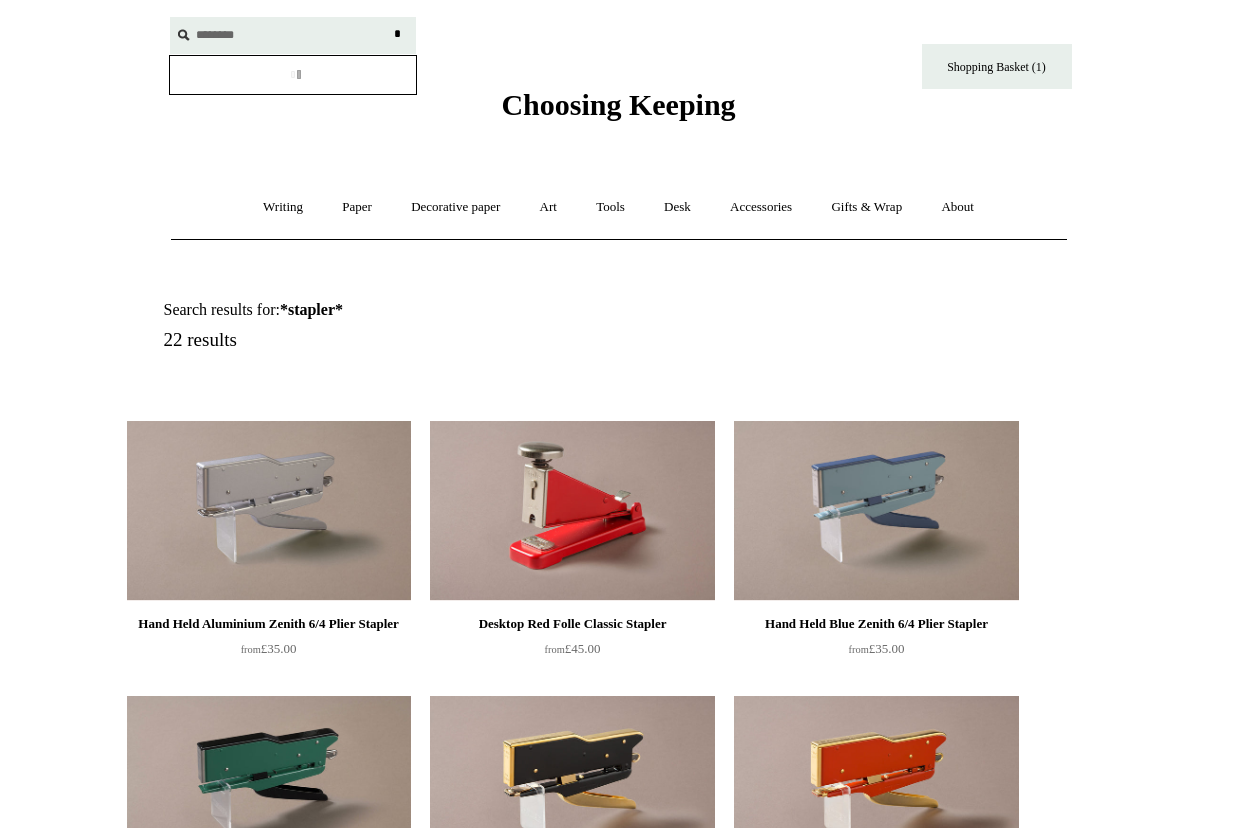 click on "*" at bounding box center [398, 34] 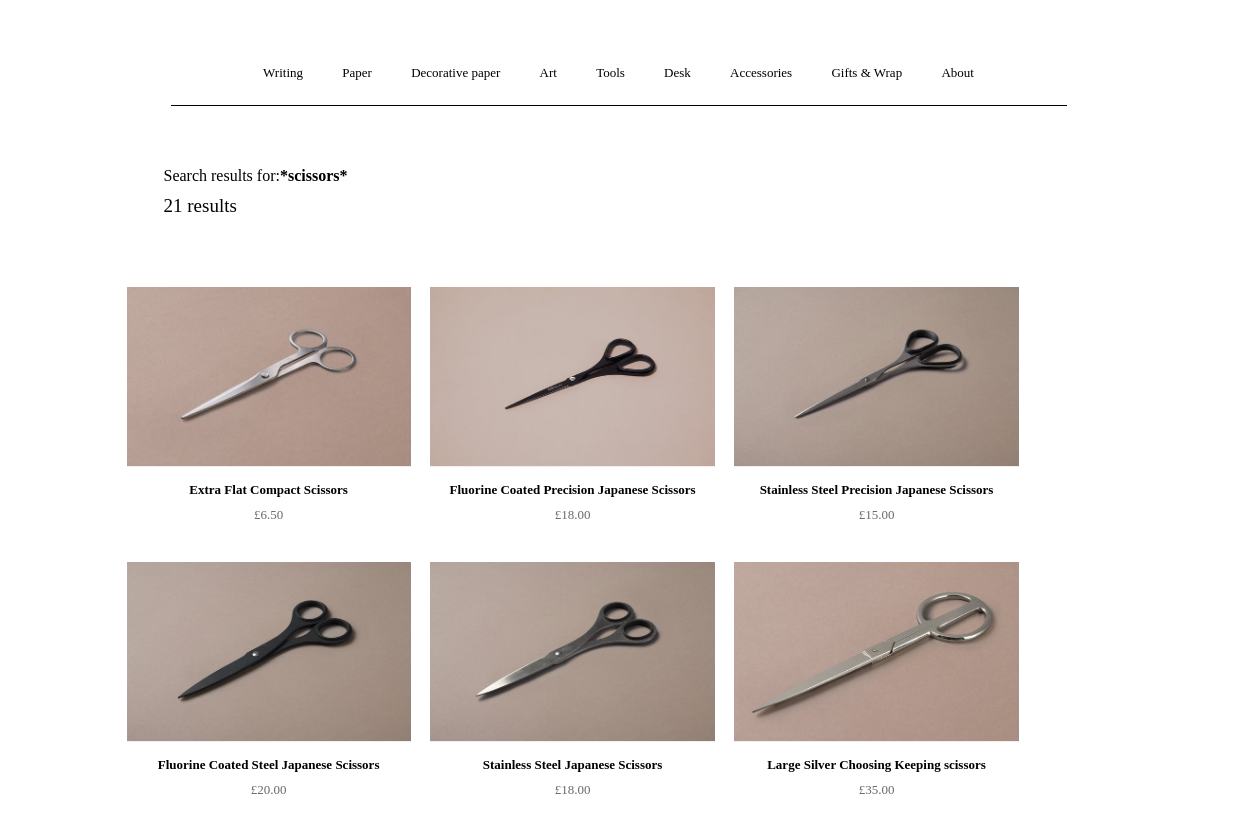 scroll, scrollTop: 0, scrollLeft: 0, axis: both 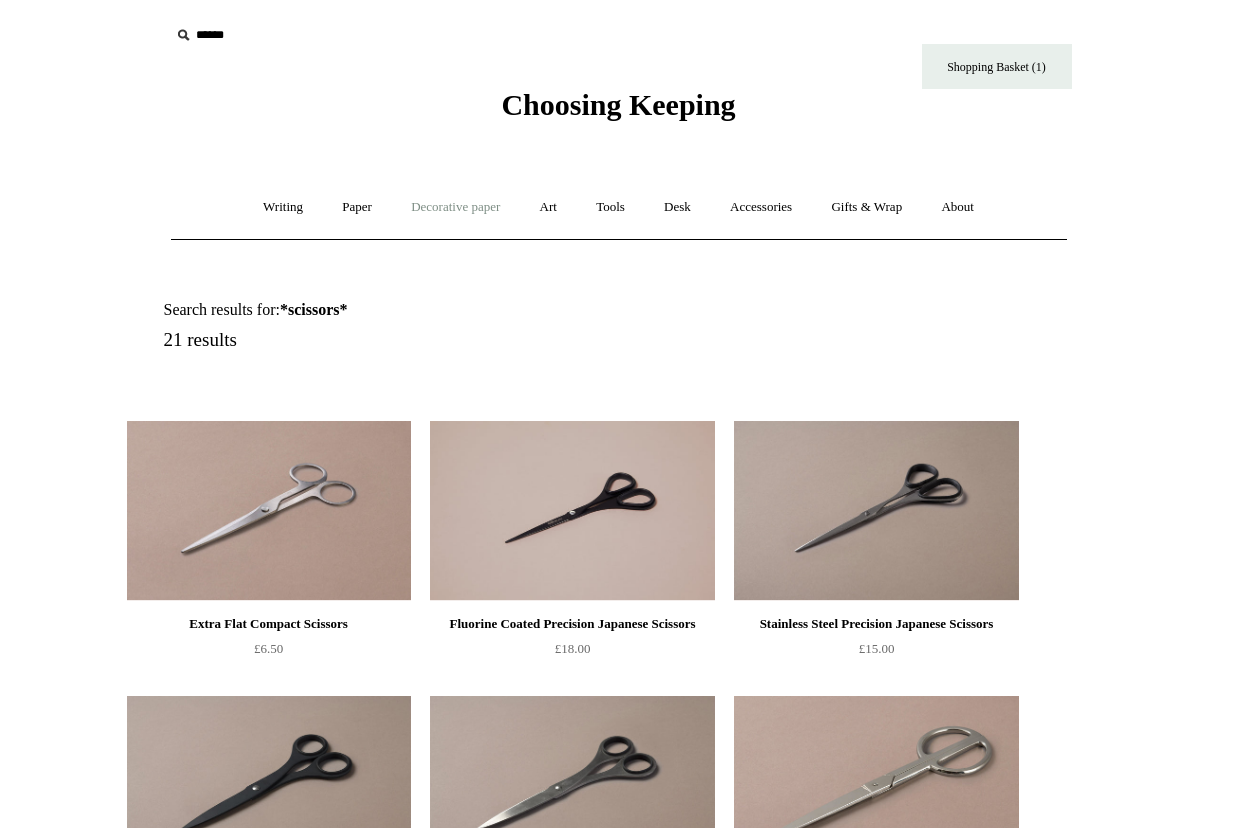 click on "Decorative paper +" at bounding box center [455, 207] 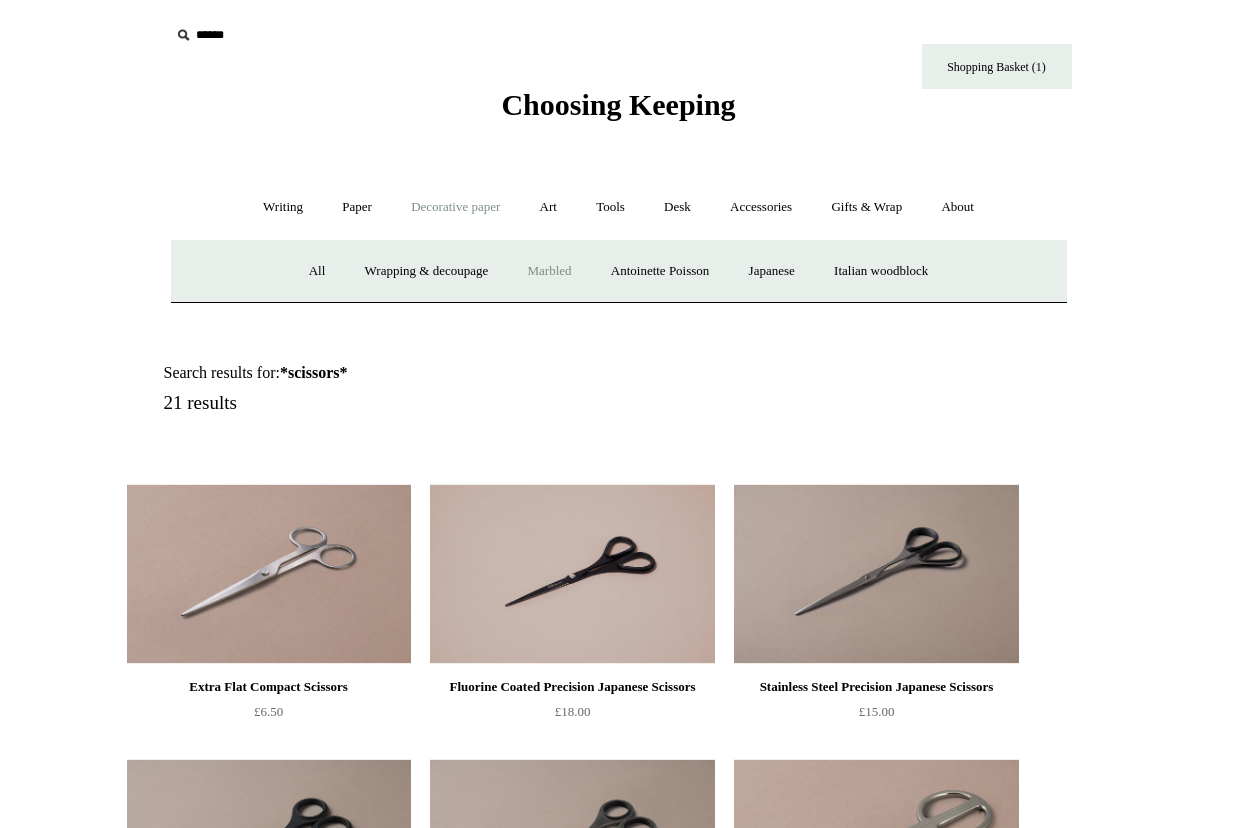 click on "Marbled" at bounding box center (549, 271) 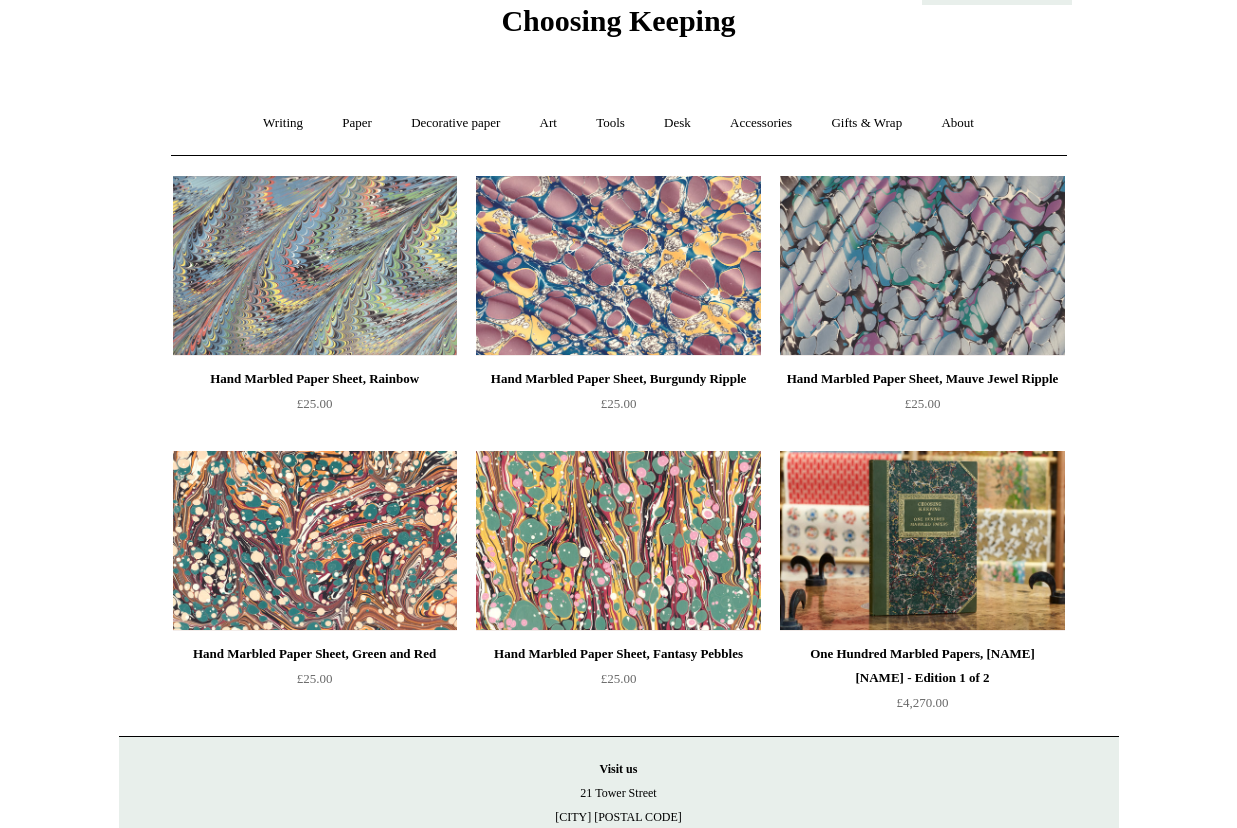 scroll, scrollTop: 0, scrollLeft: 0, axis: both 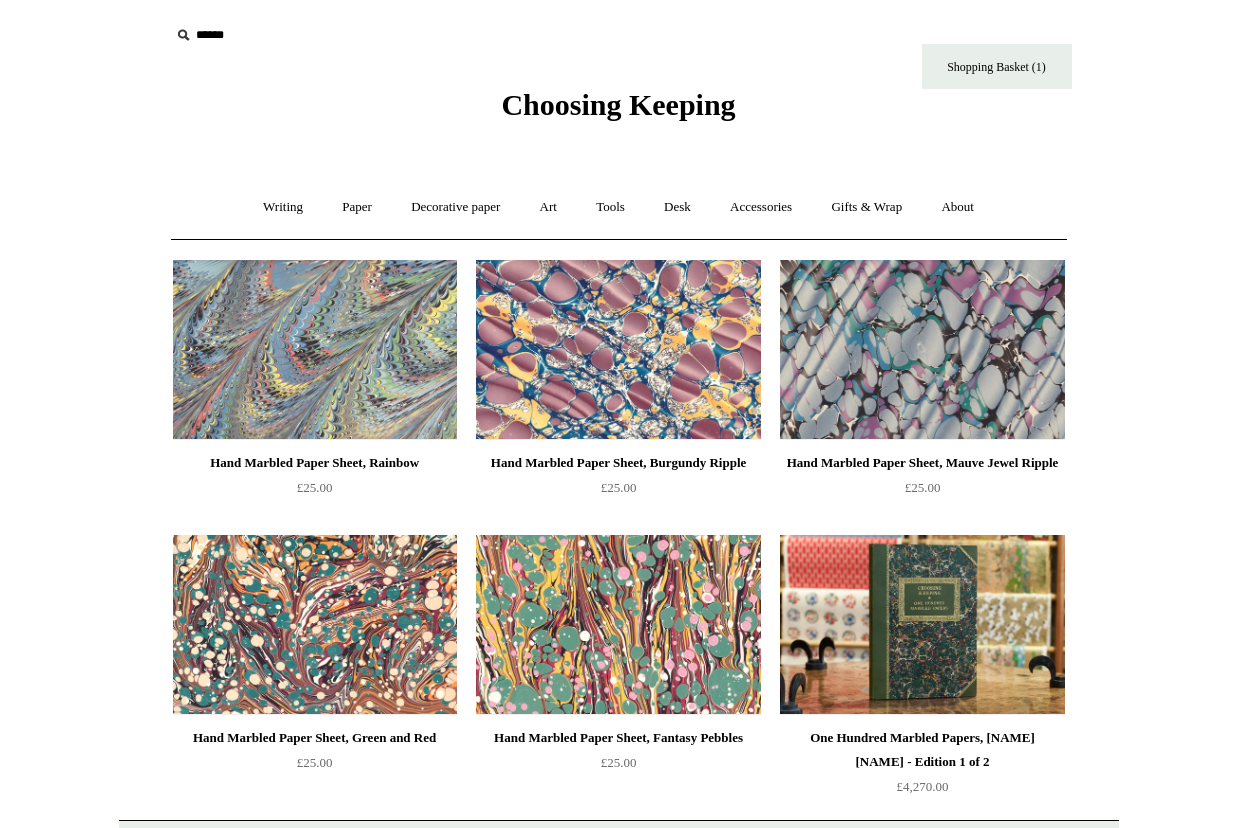 click on "Choosing Keeping" at bounding box center [618, 104] 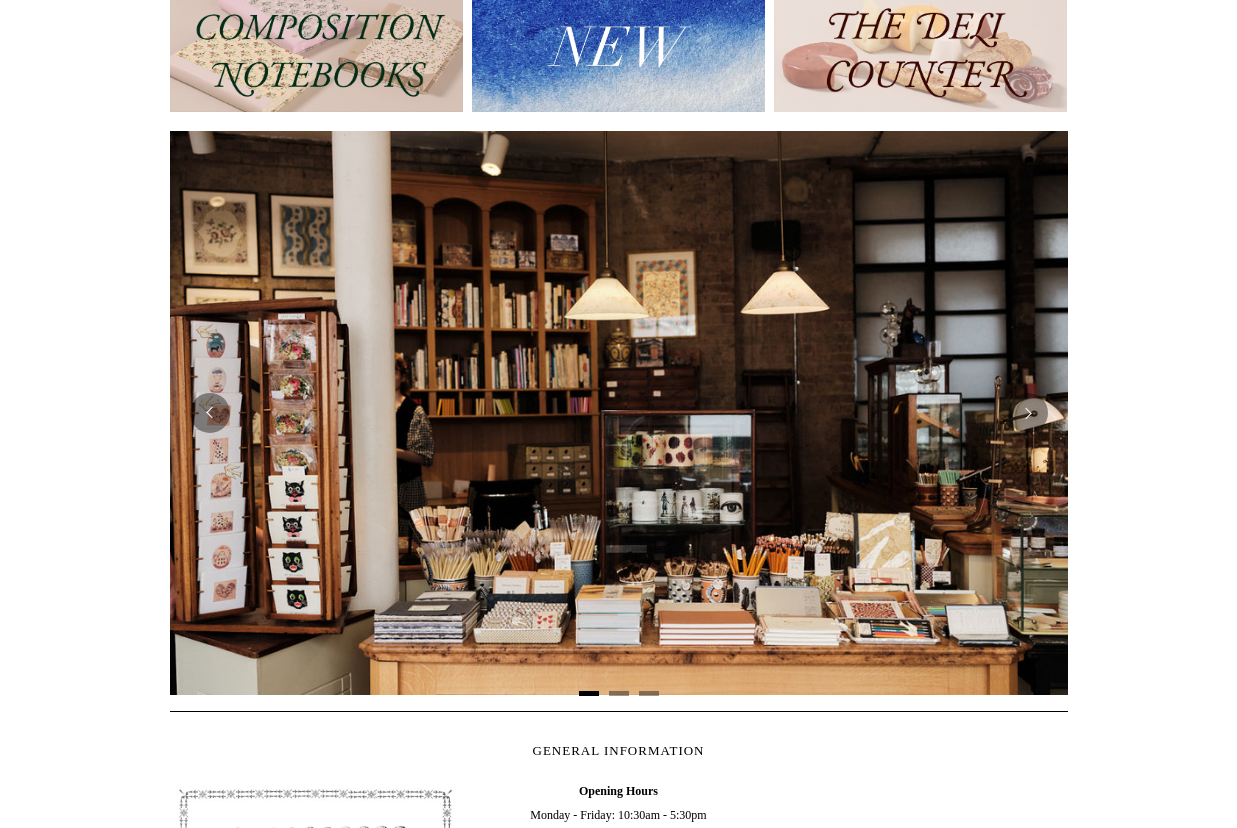 scroll, scrollTop: 0, scrollLeft: 0, axis: both 